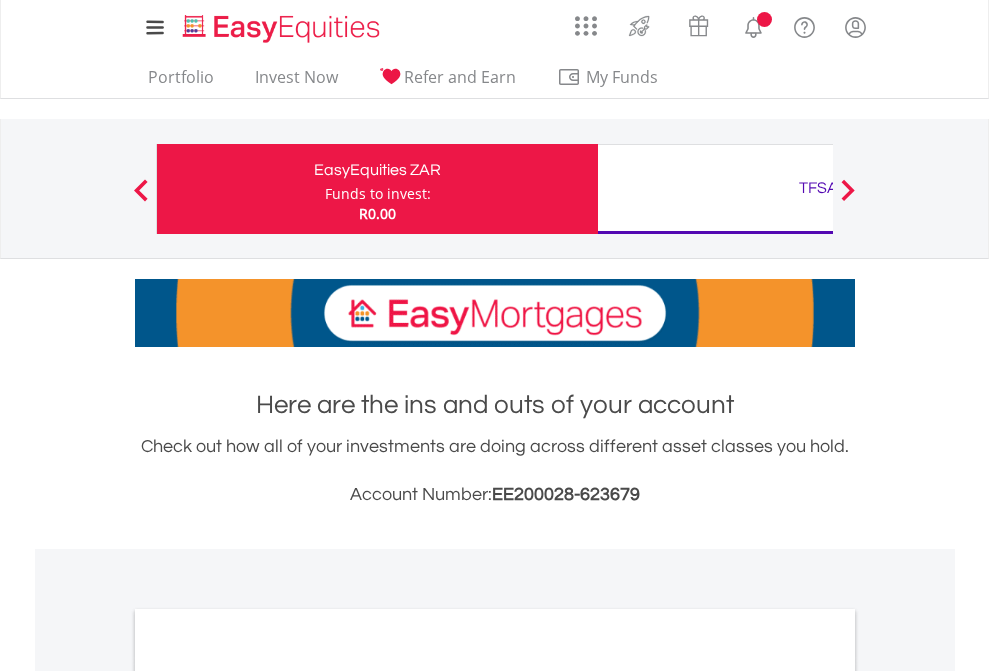 scroll, scrollTop: 0, scrollLeft: 0, axis: both 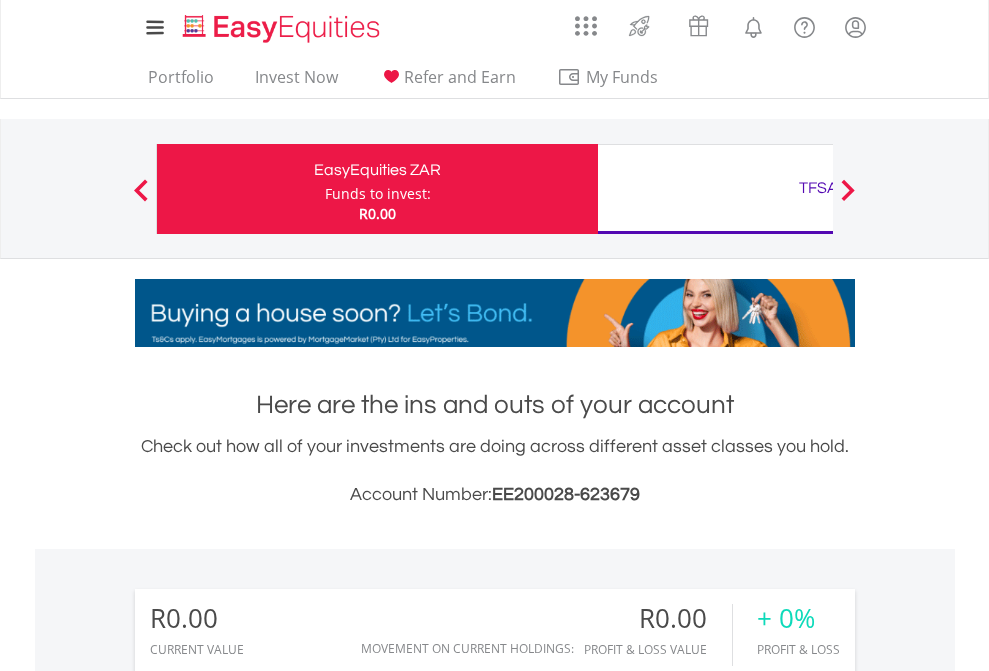 click on "Funds to invest:" at bounding box center [378, 194] 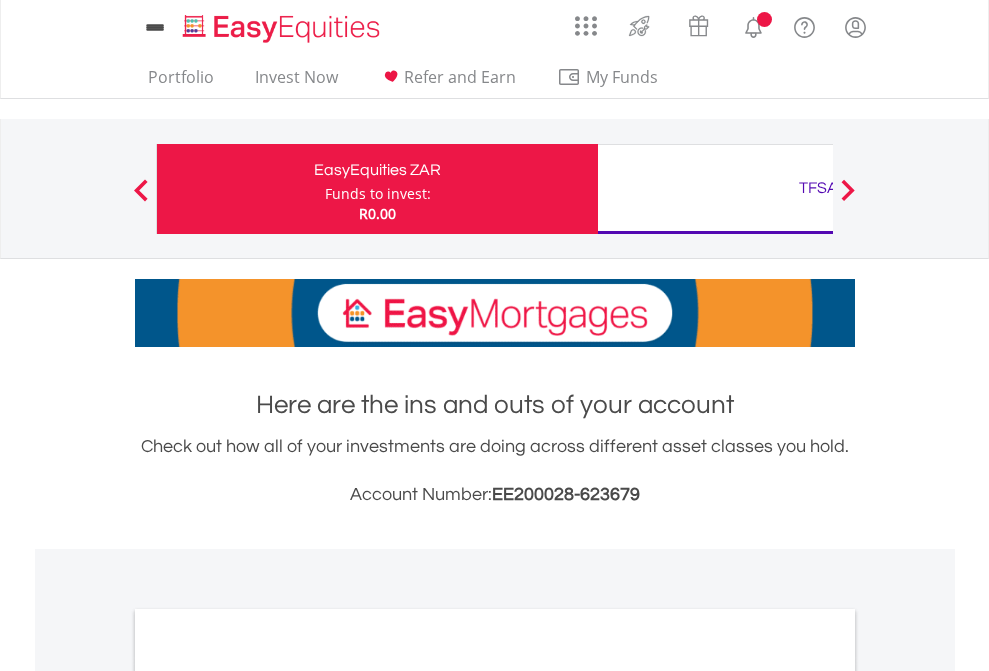 scroll, scrollTop: 0, scrollLeft: 0, axis: both 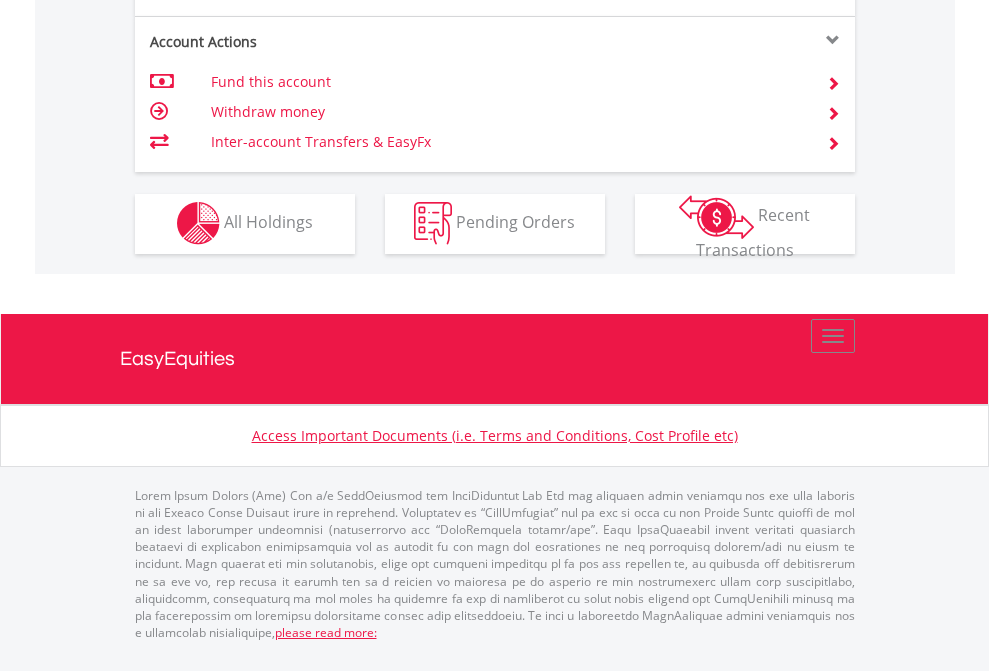 click on "Investment types" at bounding box center [706, -353] 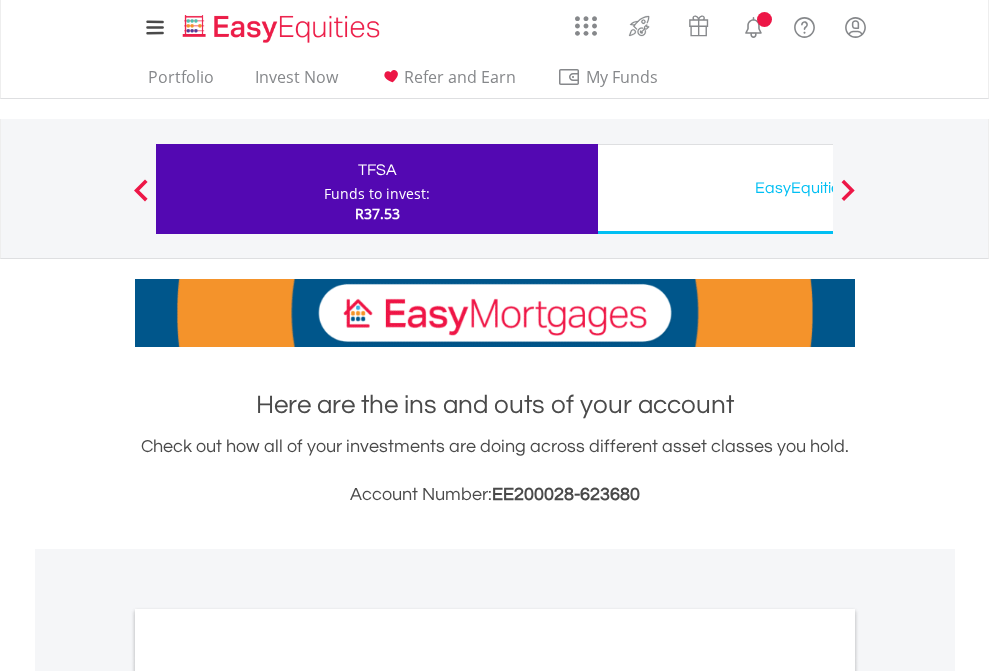 scroll, scrollTop: 0, scrollLeft: 0, axis: both 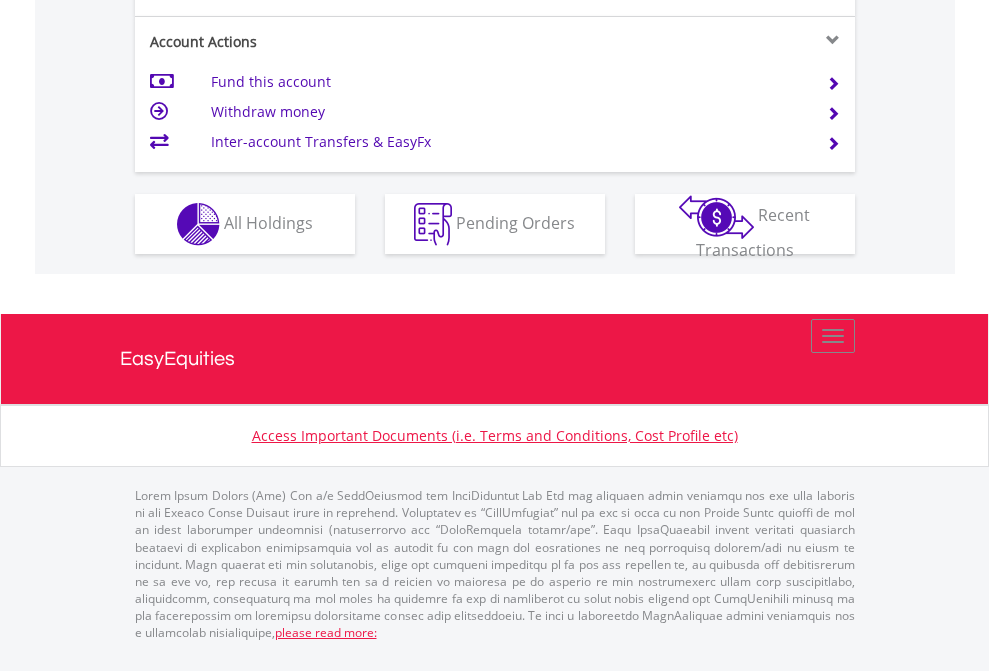 click on "Investment types" at bounding box center (706, -337) 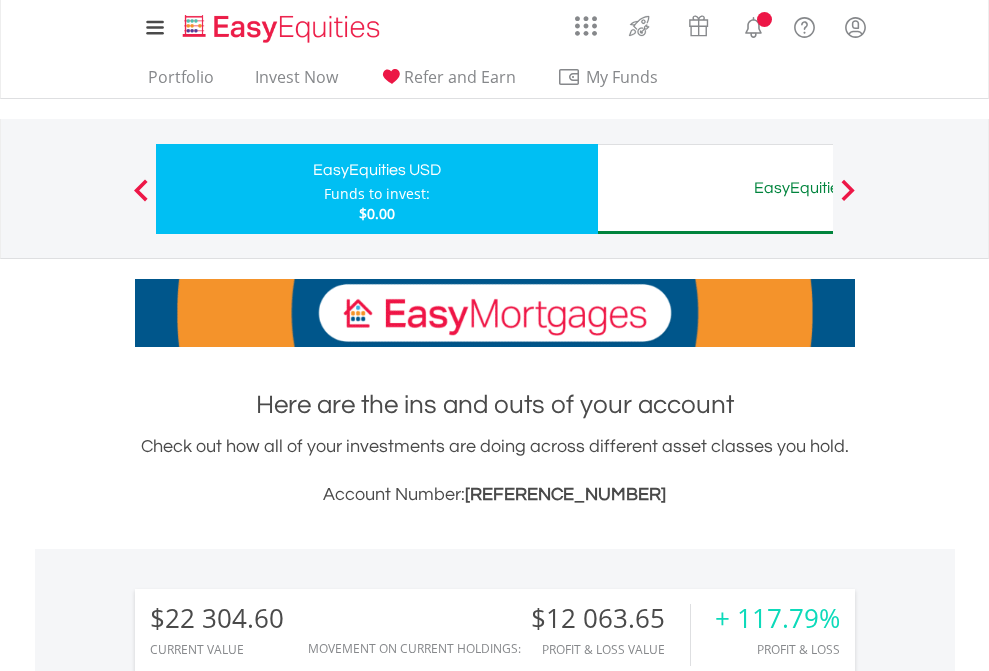 scroll, scrollTop: 0, scrollLeft: 0, axis: both 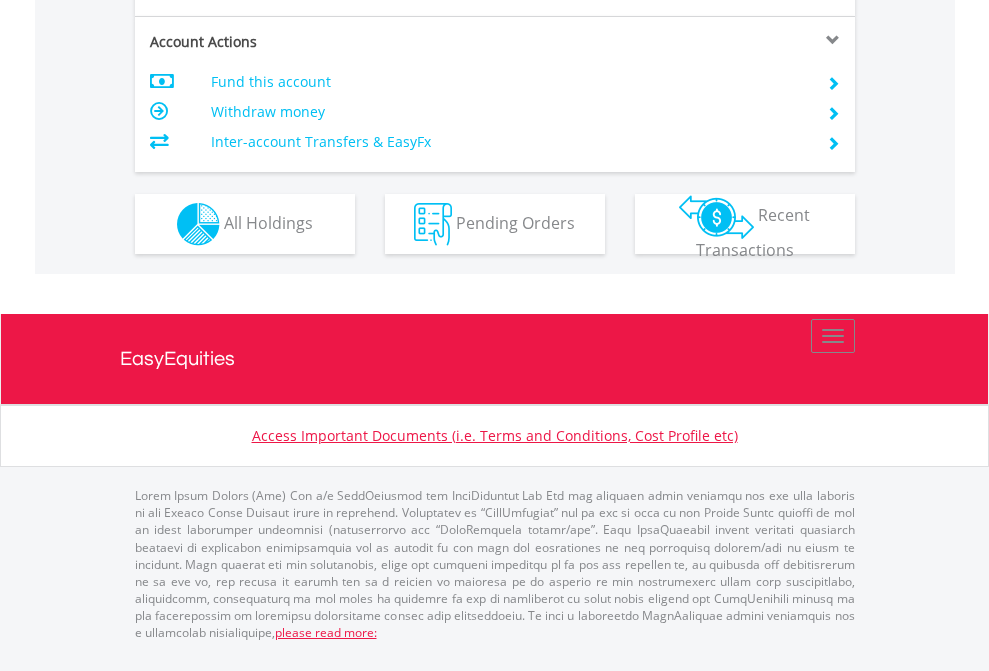click on "Investment types" at bounding box center (706, -337) 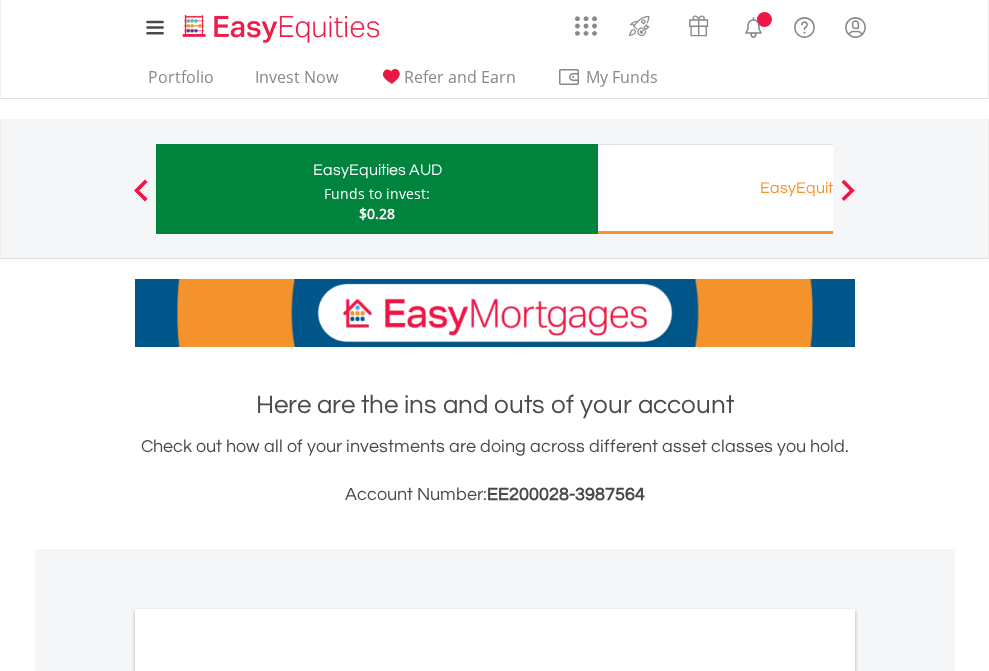 scroll, scrollTop: 0, scrollLeft: 0, axis: both 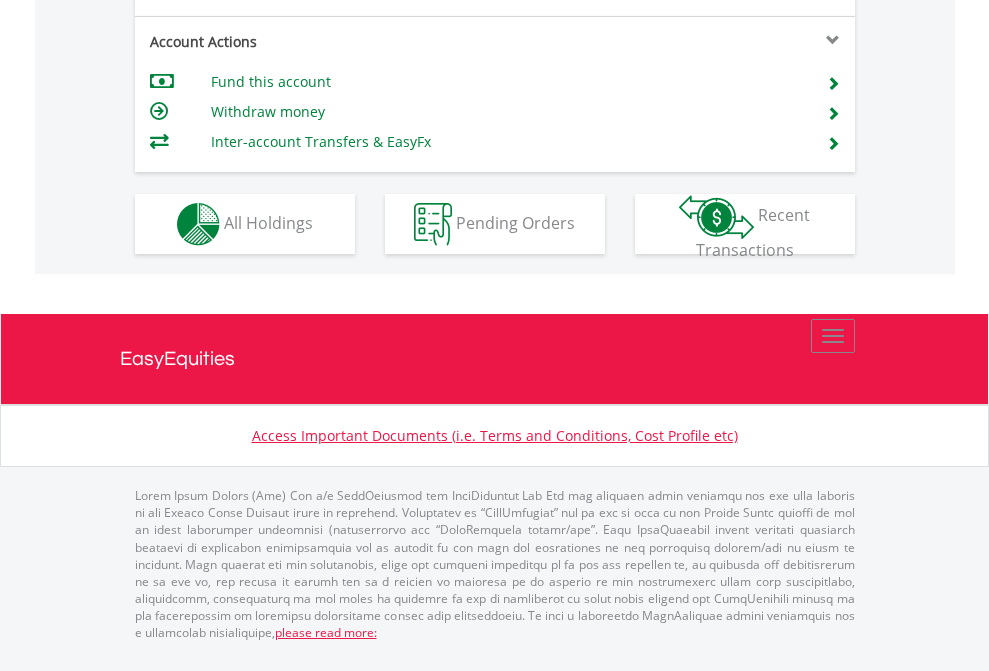 click on "Investment types" at bounding box center [706, -337] 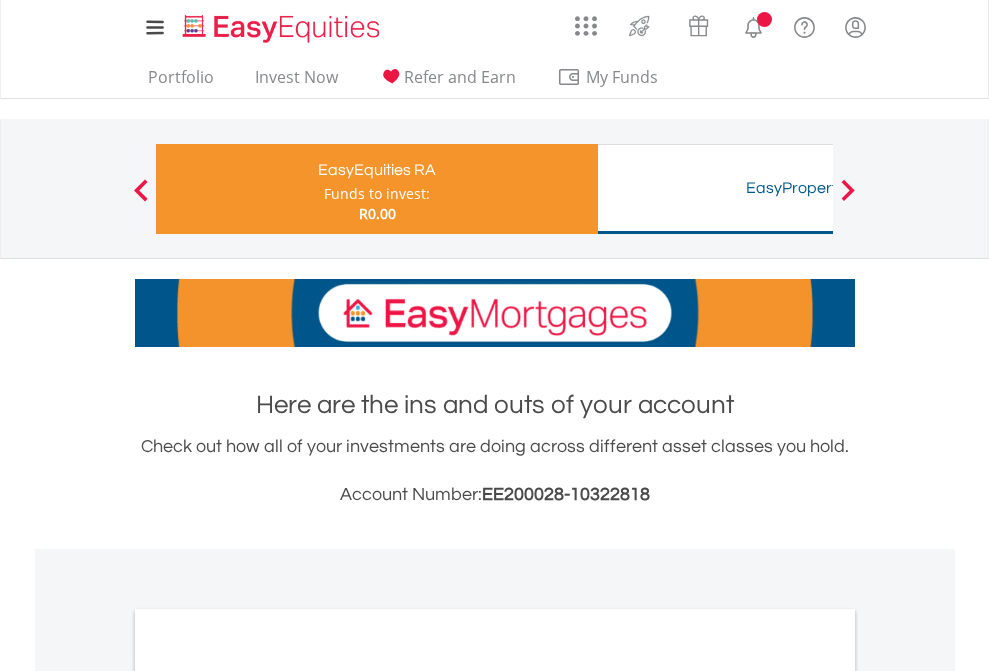 scroll, scrollTop: 0, scrollLeft: 0, axis: both 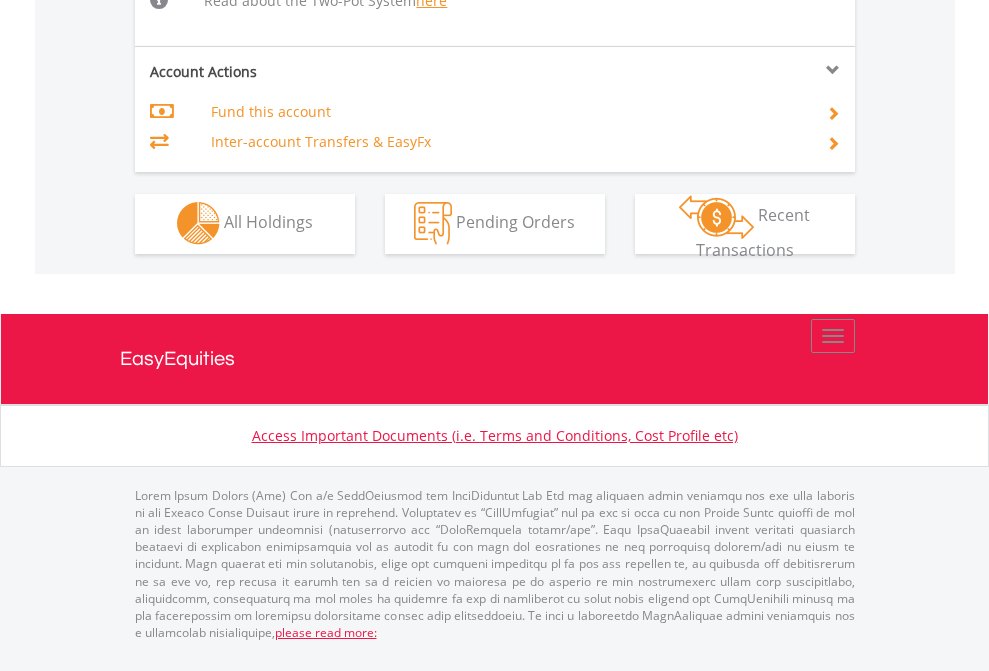 click on "Investment types" at bounding box center (706, -534) 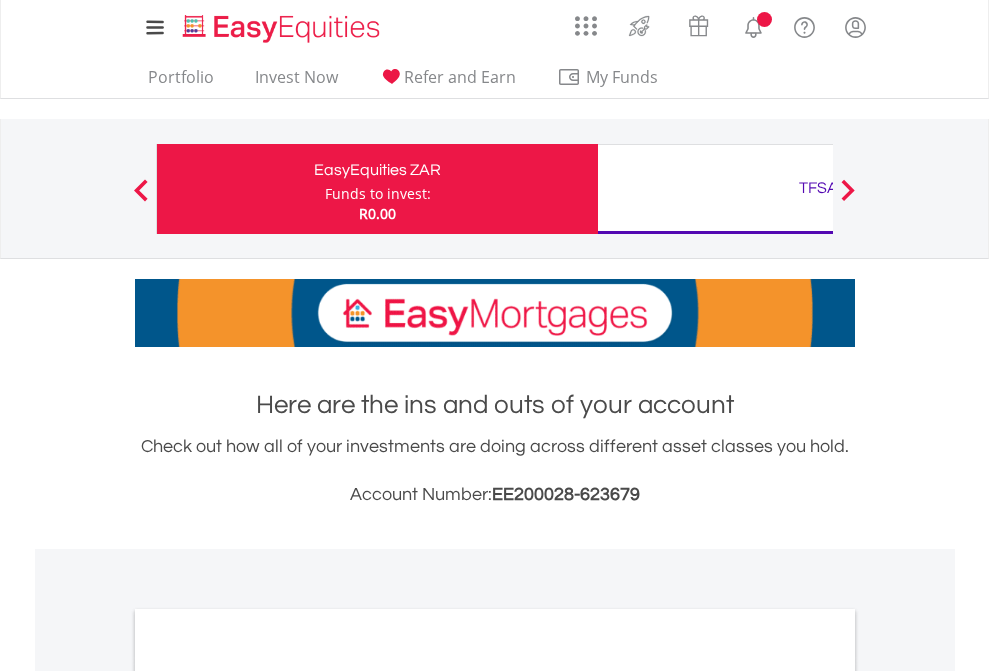 scroll, scrollTop: 0, scrollLeft: 0, axis: both 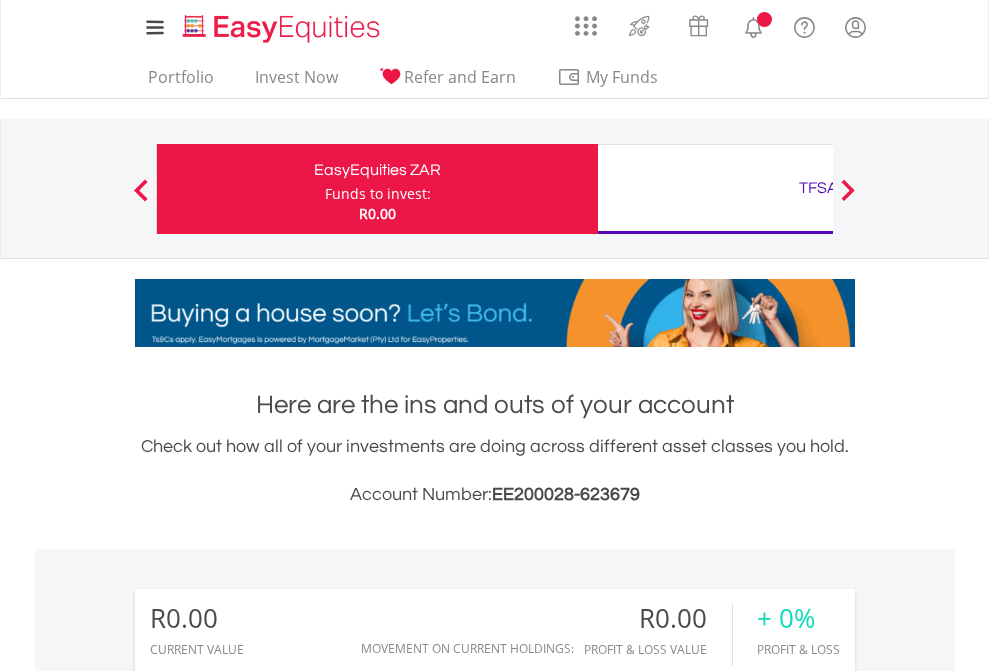 click on "All Holdings" at bounding box center [268, 1442] 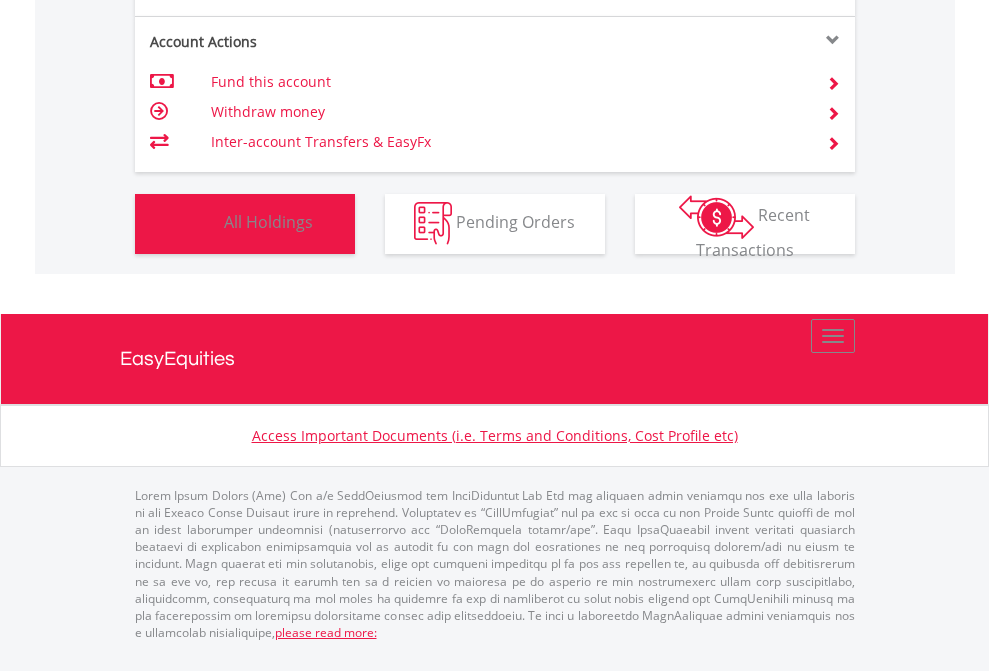 scroll, scrollTop: 999808, scrollLeft: 999687, axis: both 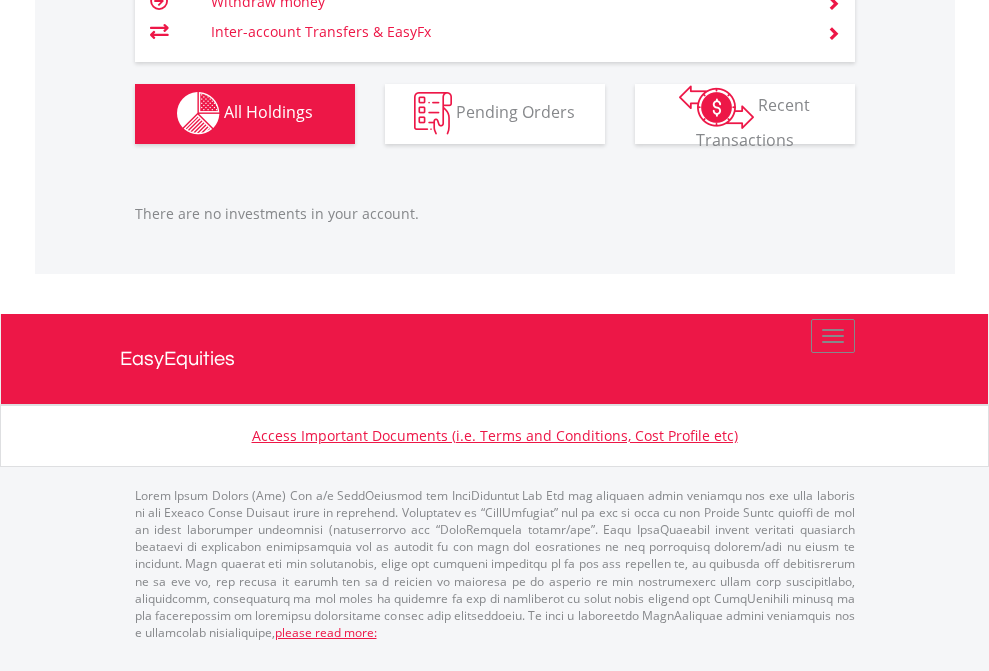 click on "TFSA" at bounding box center (818, -1142) 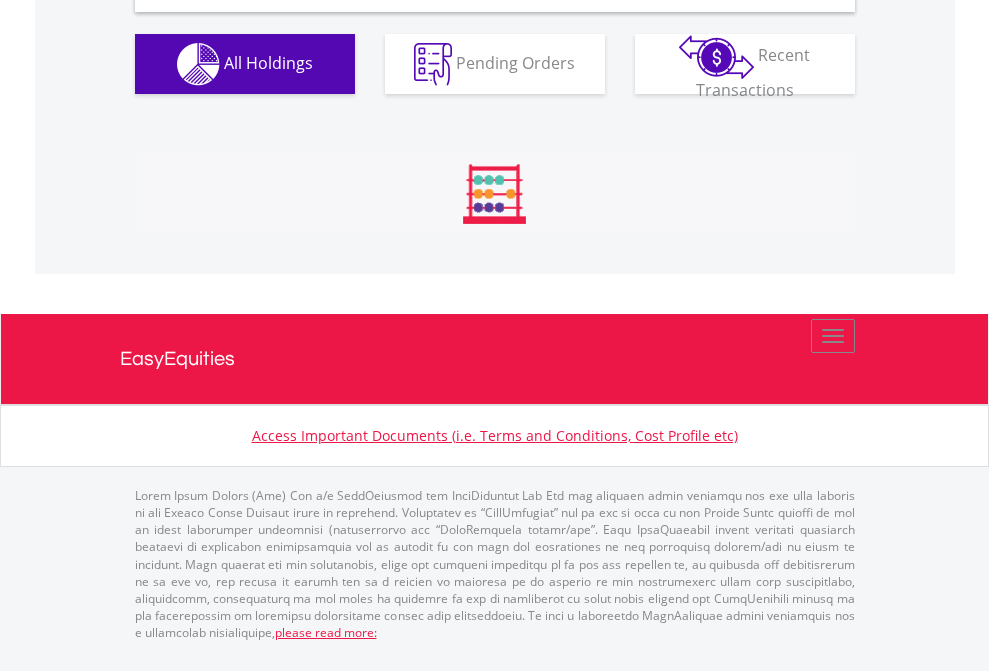 scroll, scrollTop: 1933, scrollLeft: 0, axis: vertical 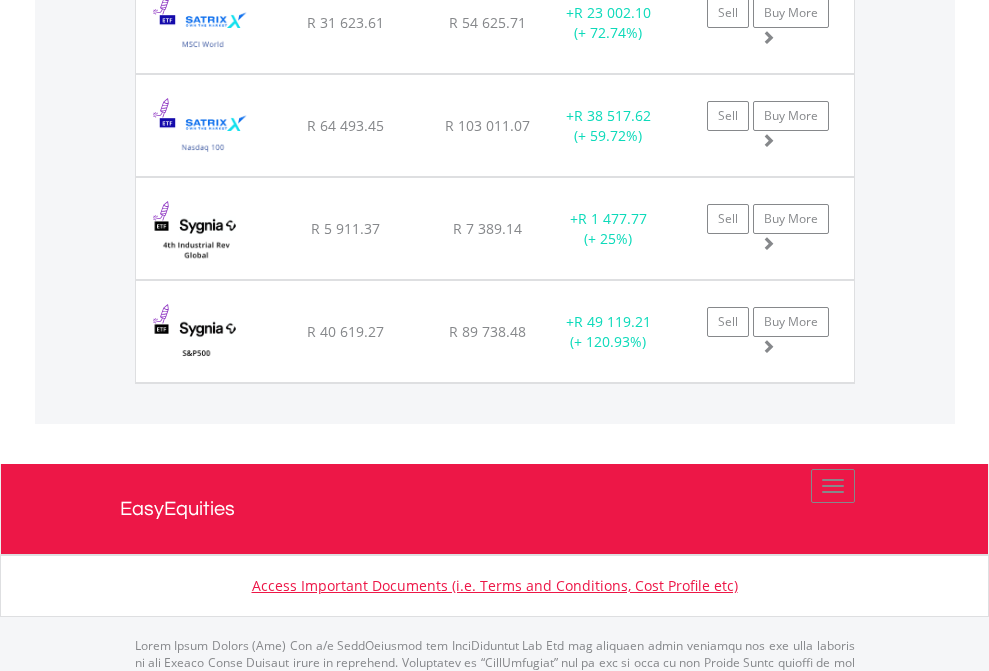 click on "EasyEquities USD" at bounding box center [818, -1745] 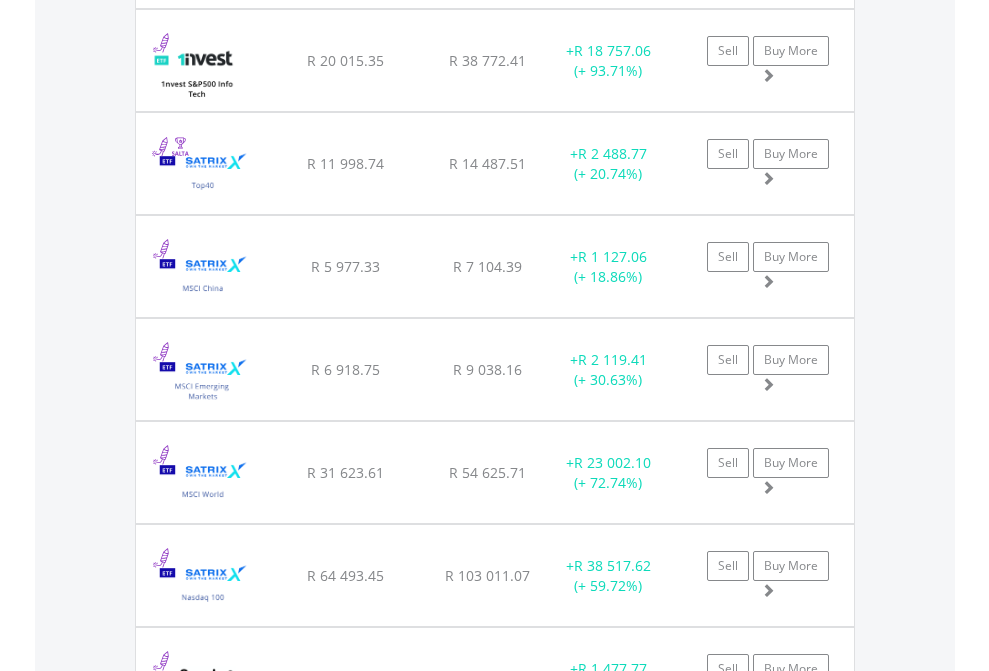 scroll, scrollTop: 144, scrollLeft: 0, axis: vertical 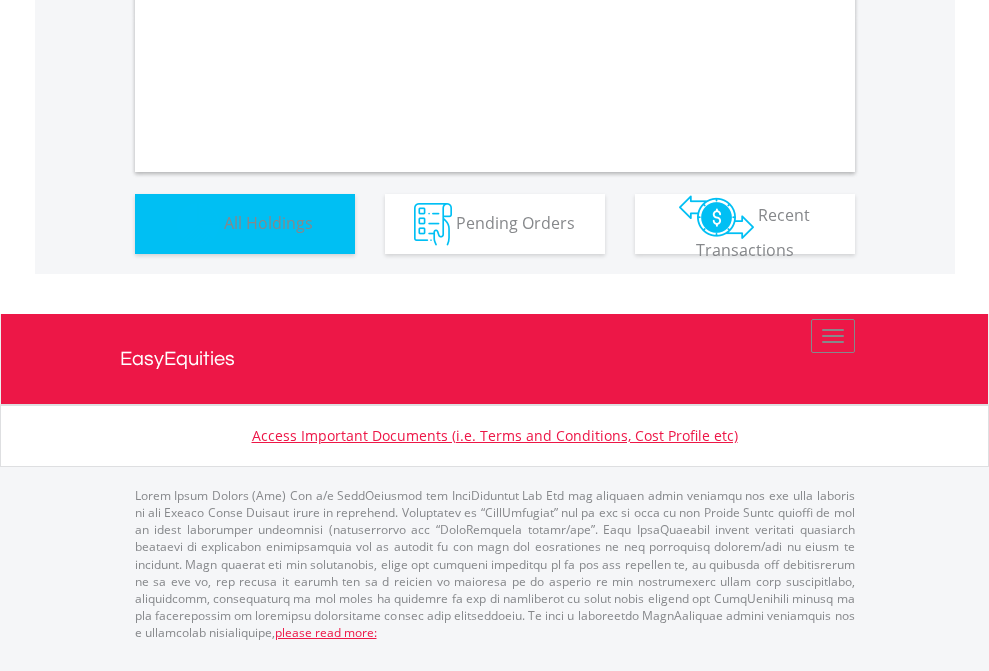 click on "All Holdings" at bounding box center (268, 222) 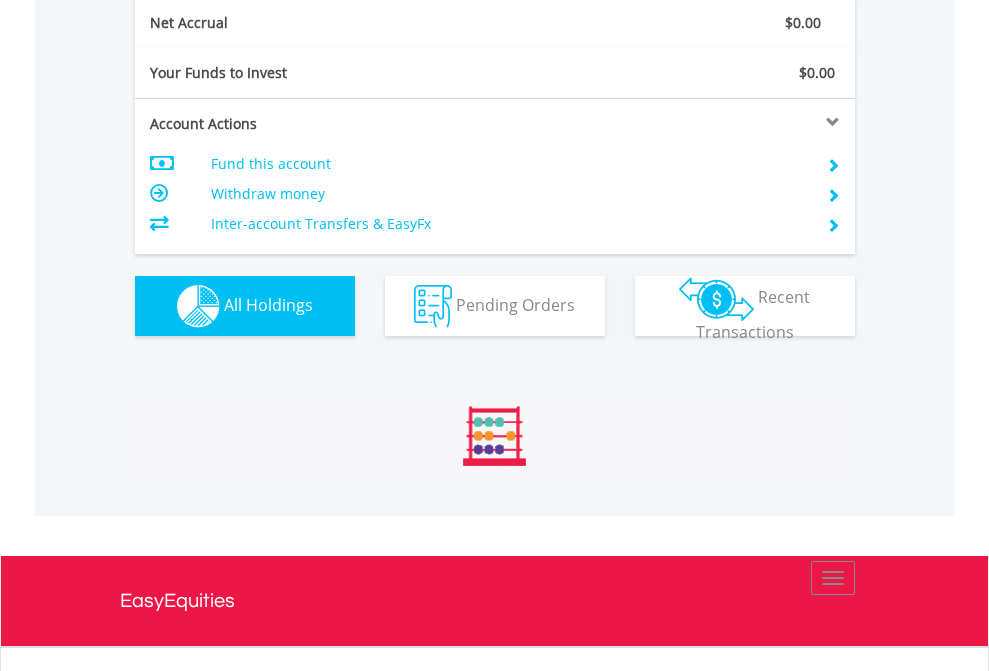 scroll, scrollTop: 999808, scrollLeft: 999687, axis: both 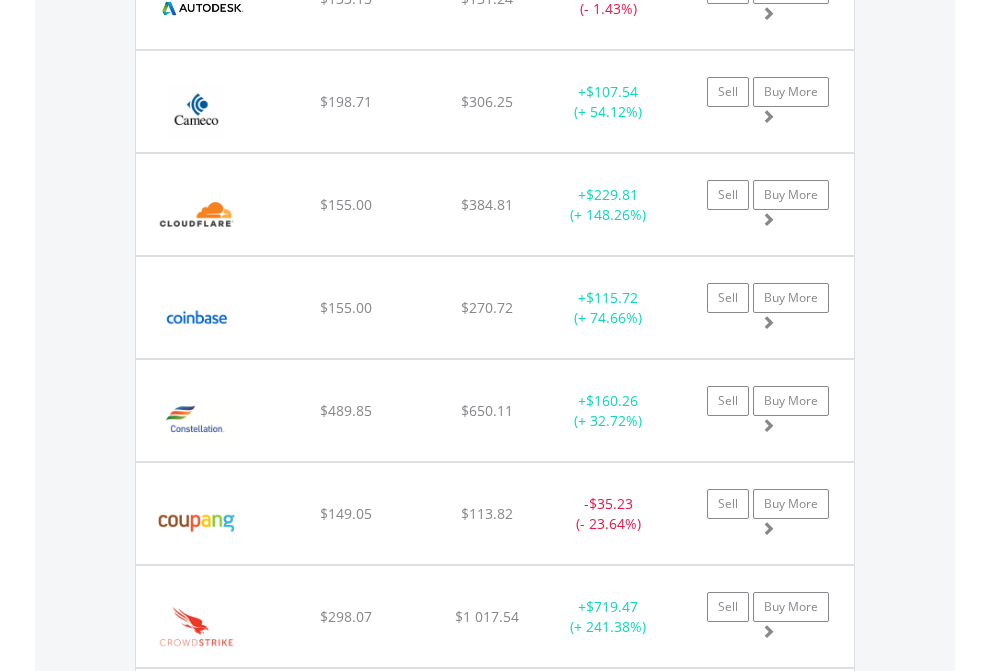 click on "EasyEquities AUD" at bounding box center [818, -2076] 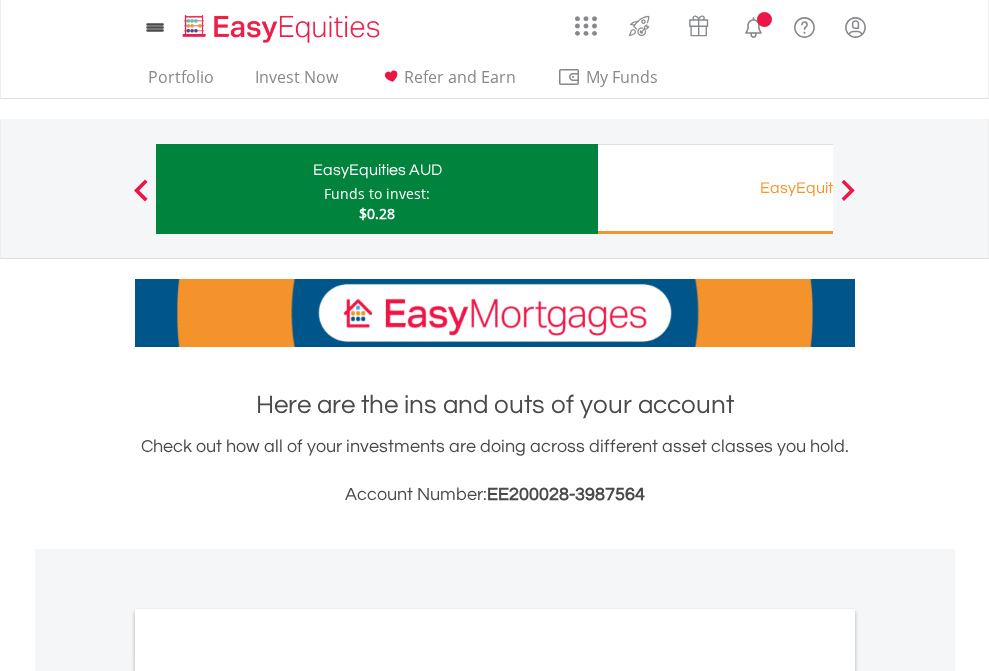 scroll, scrollTop: 0, scrollLeft: 0, axis: both 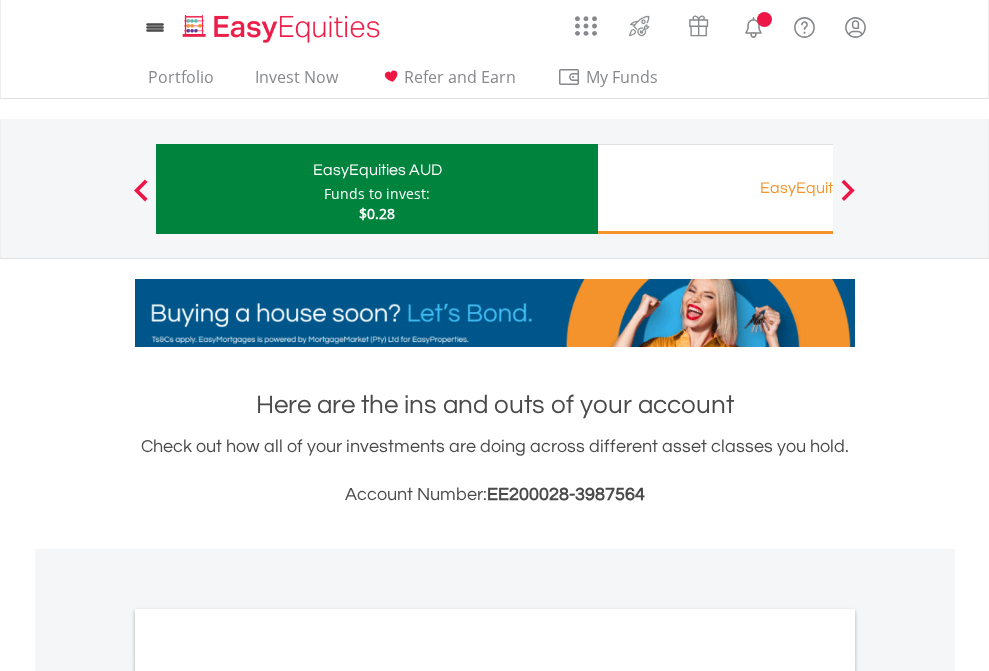 click on "All Holdings" at bounding box center [268, 1096] 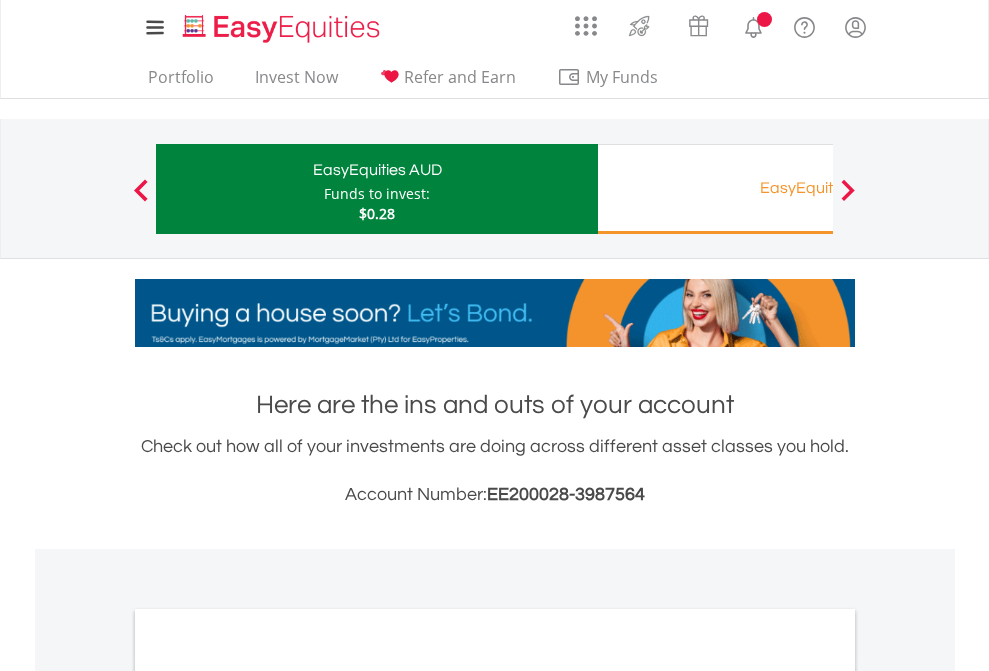scroll, scrollTop: 1202, scrollLeft: 0, axis: vertical 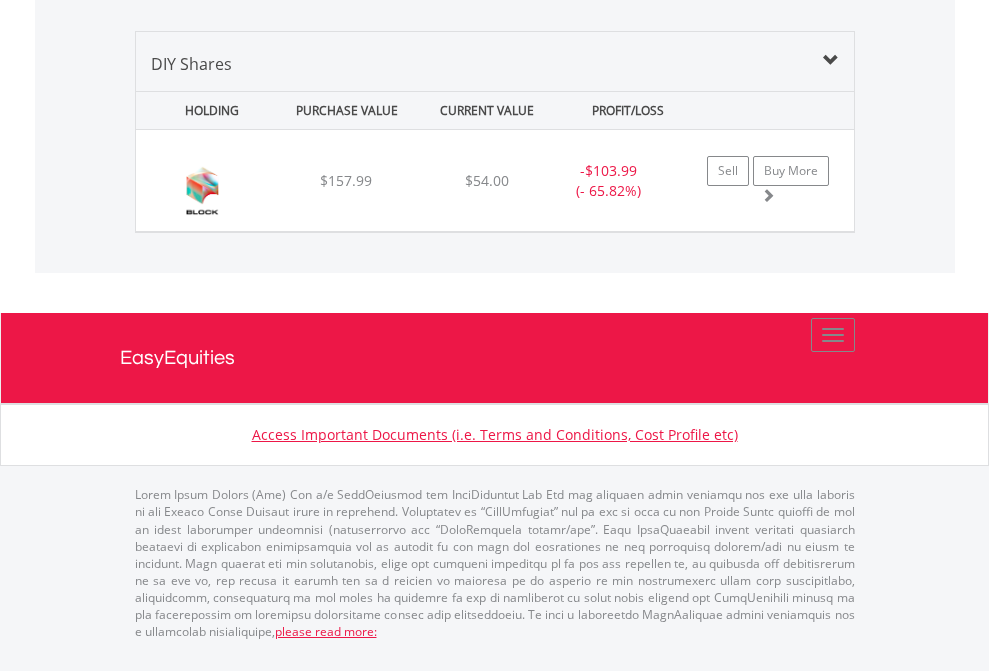 click on "EasyEquities RA" at bounding box center [818, -1339] 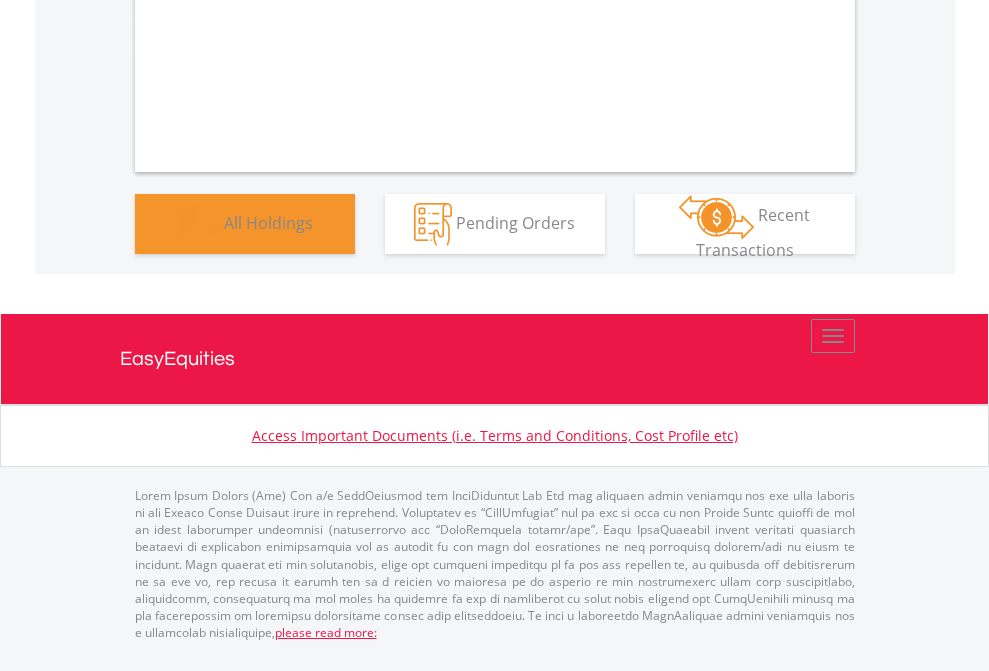 click on "All Holdings" at bounding box center (268, 222) 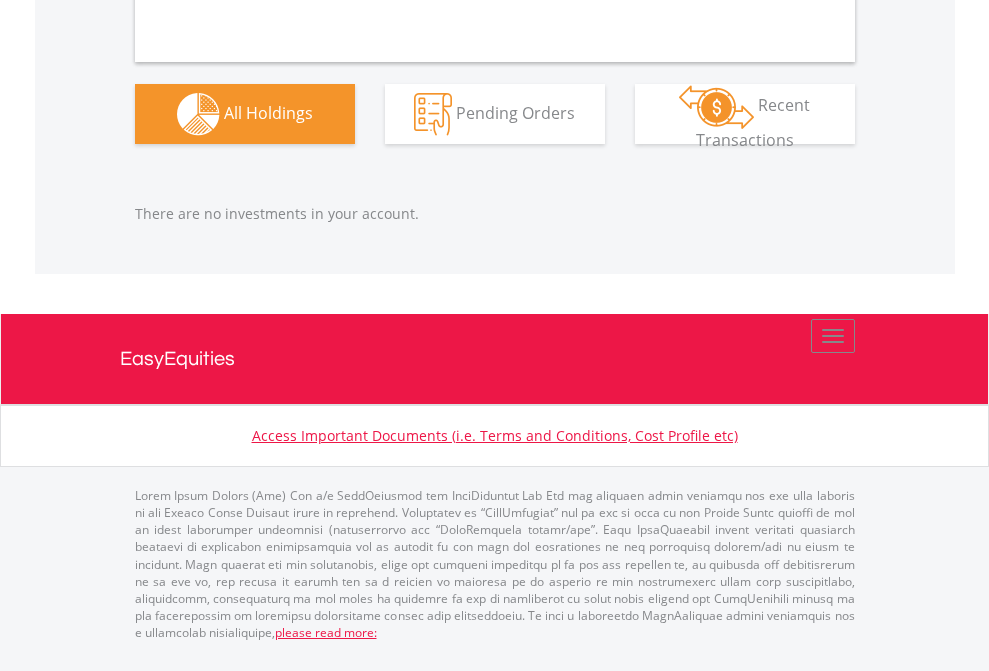scroll, scrollTop: 2097, scrollLeft: 0, axis: vertical 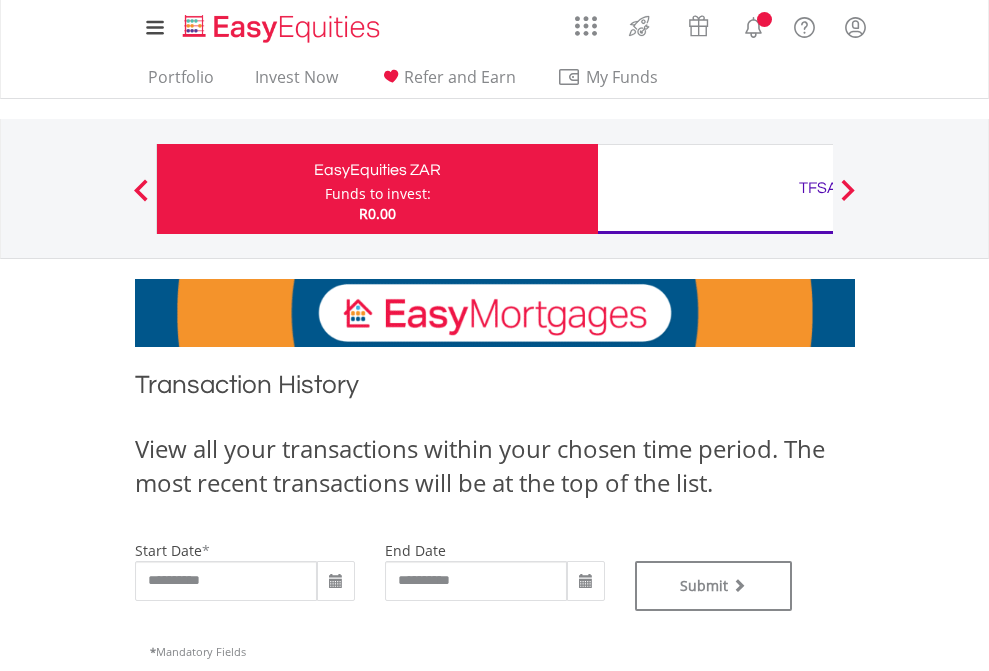 type on "**********" 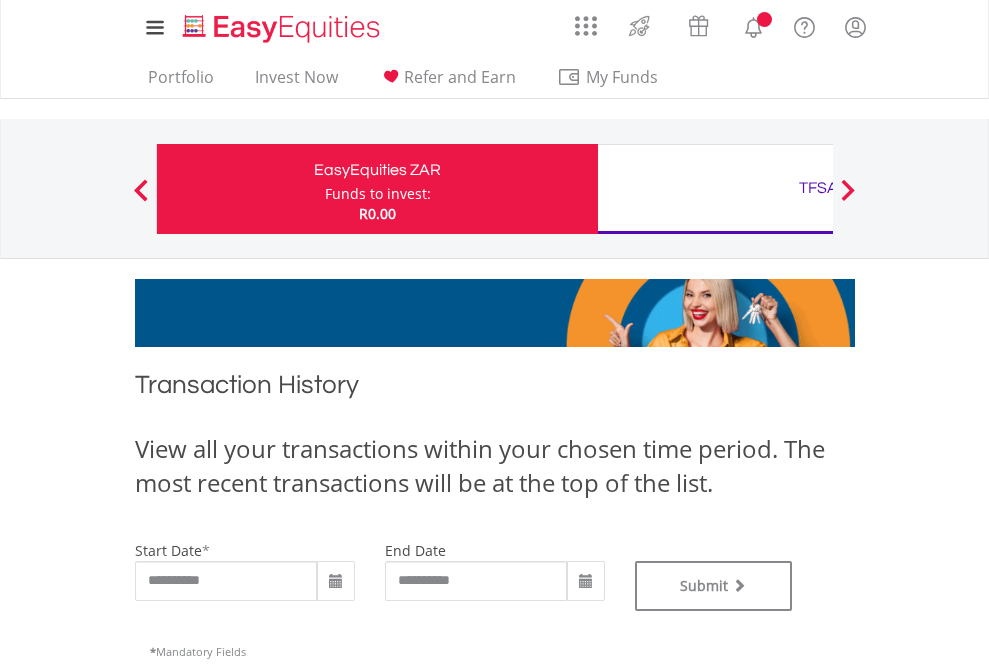 scroll, scrollTop: 0, scrollLeft: 0, axis: both 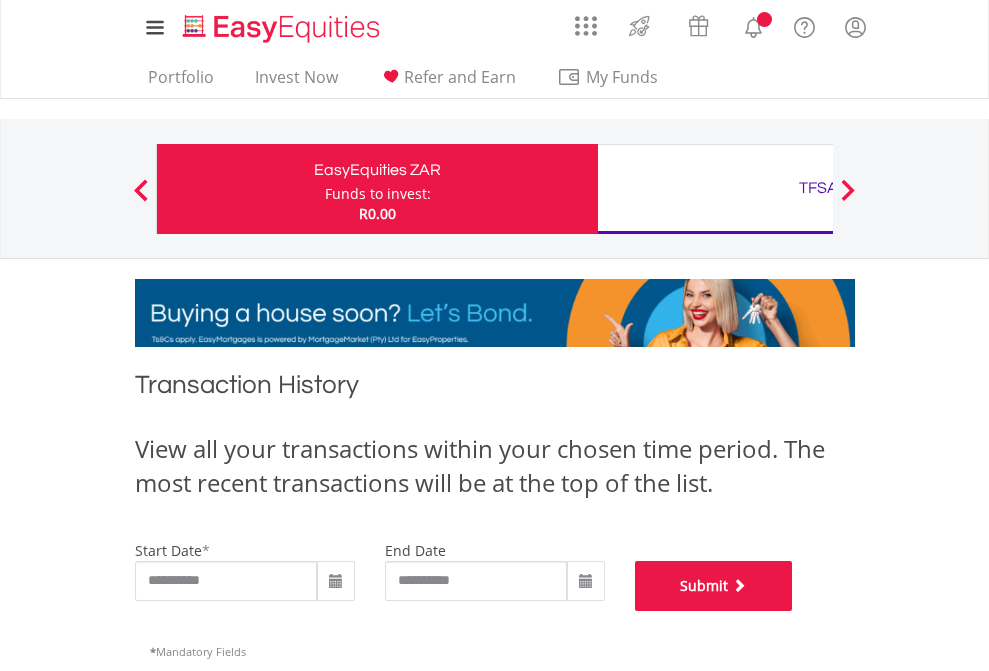 click on "Submit" at bounding box center [714, 586] 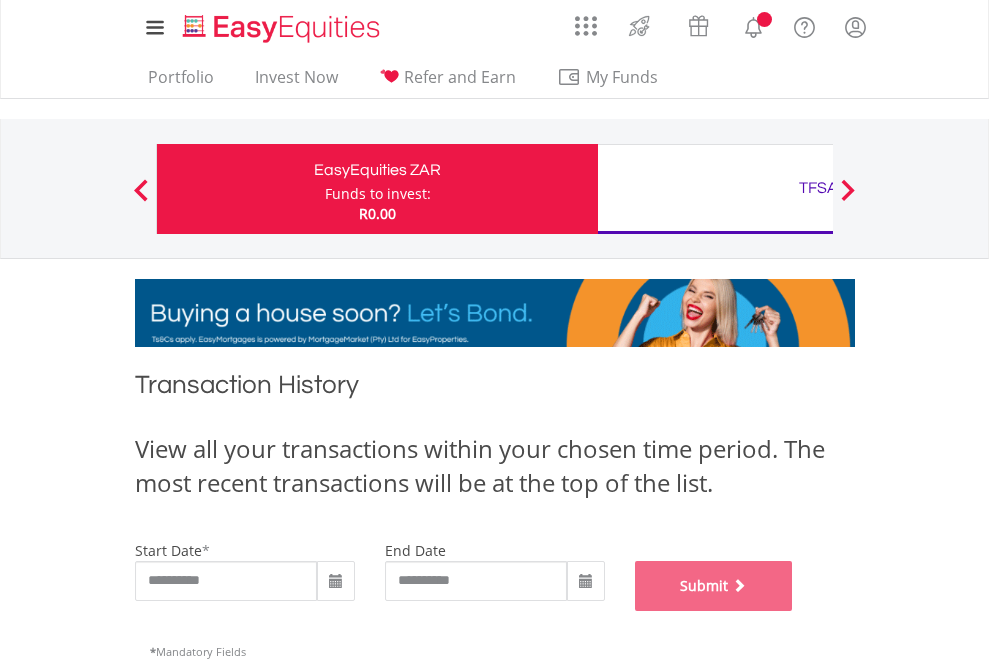 scroll, scrollTop: 811, scrollLeft: 0, axis: vertical 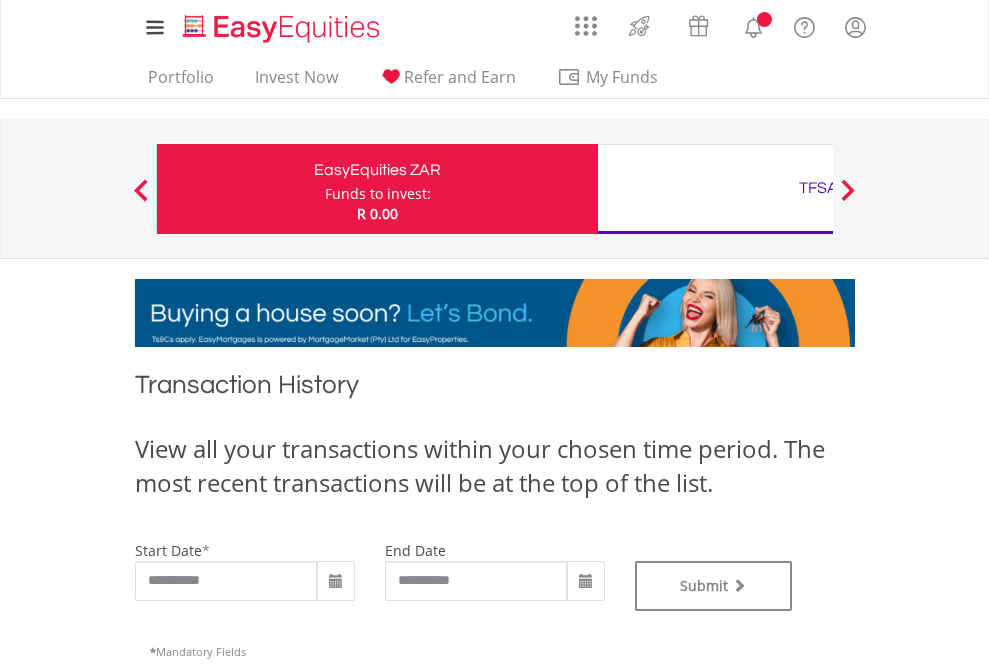 click on "TFSA" at bounding box center (818, 188) 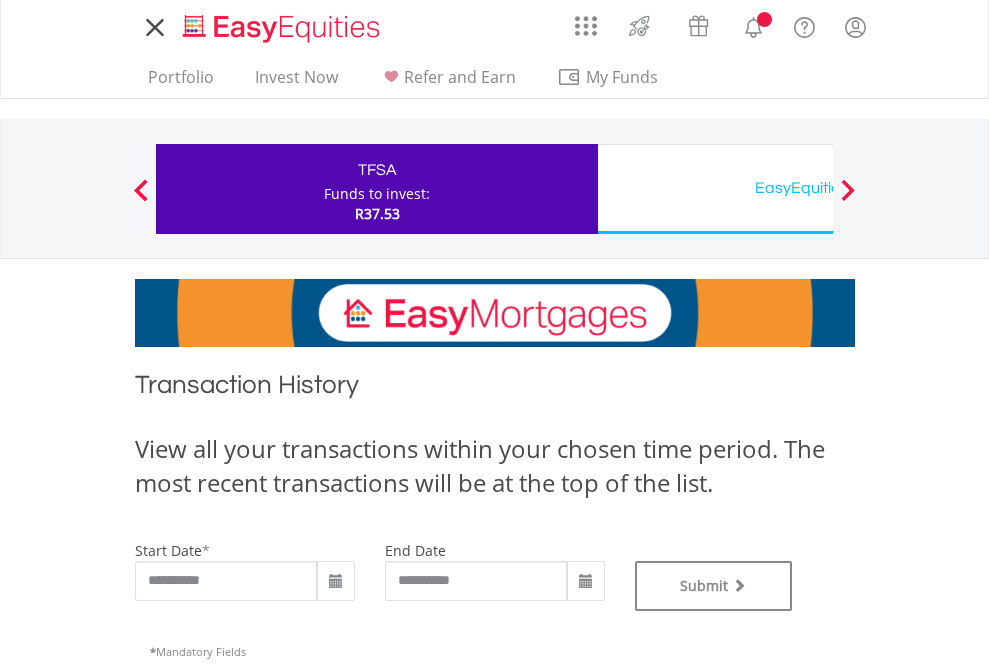scroll, scrollTop: 0, scrollLeft: 0, axis: both 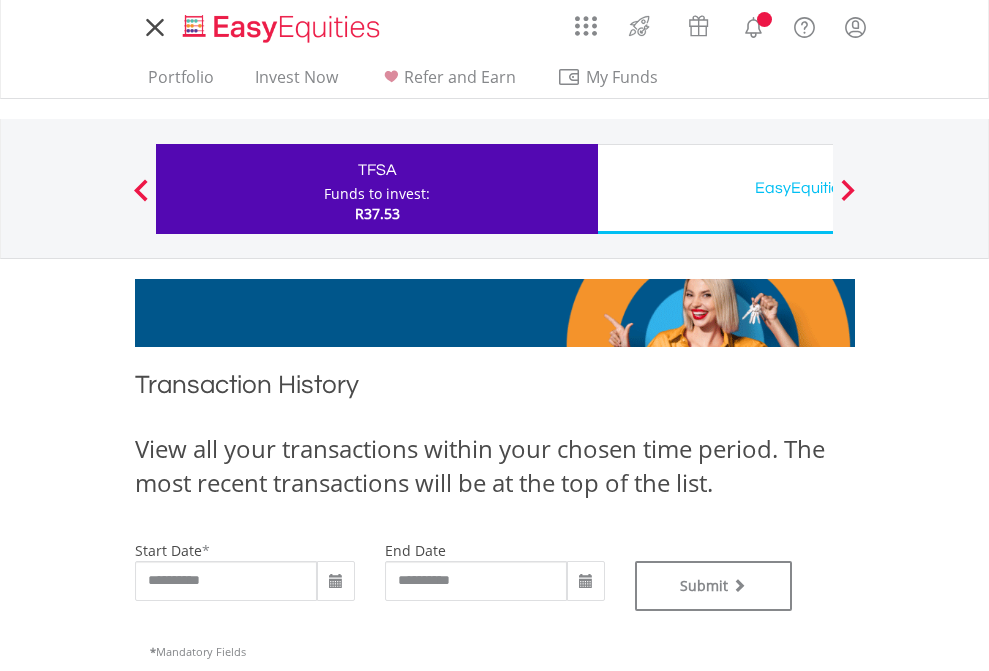 type on "**********" 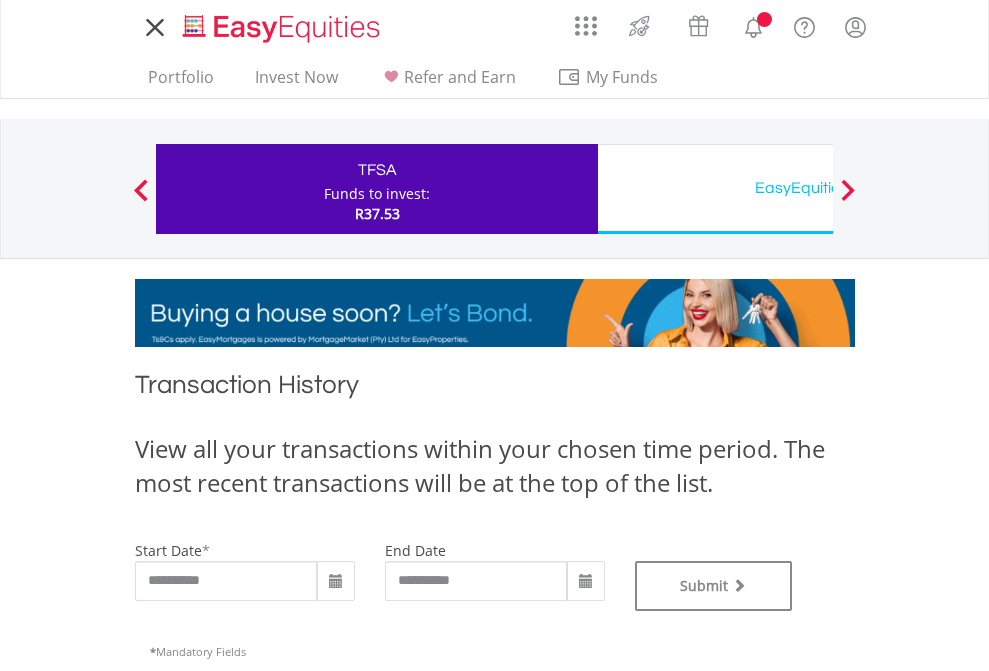 type on "**********" 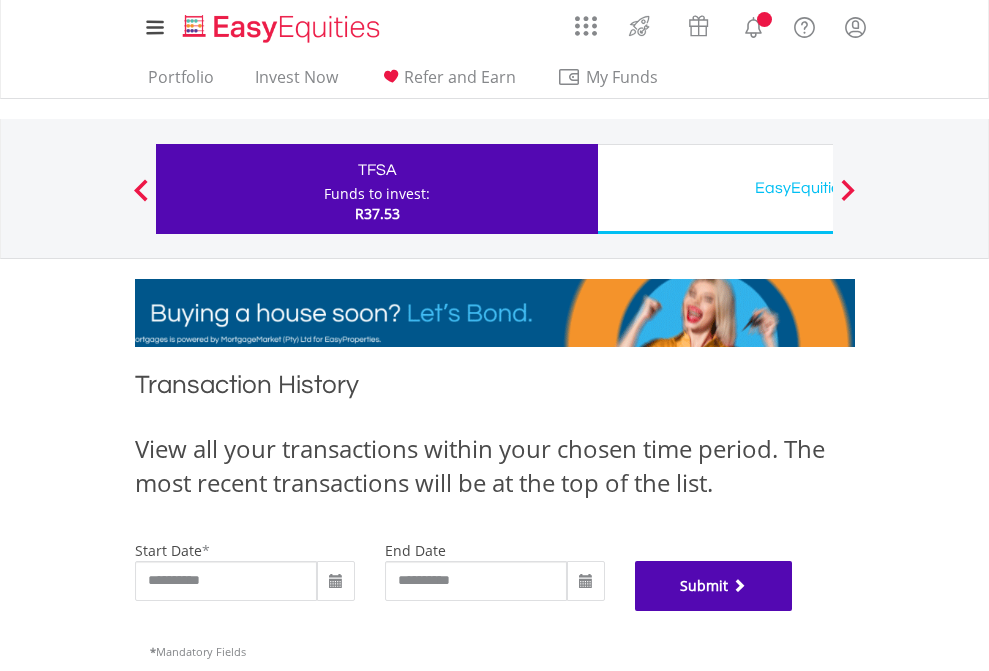click on "Submit" at bounding box center [714, 586] 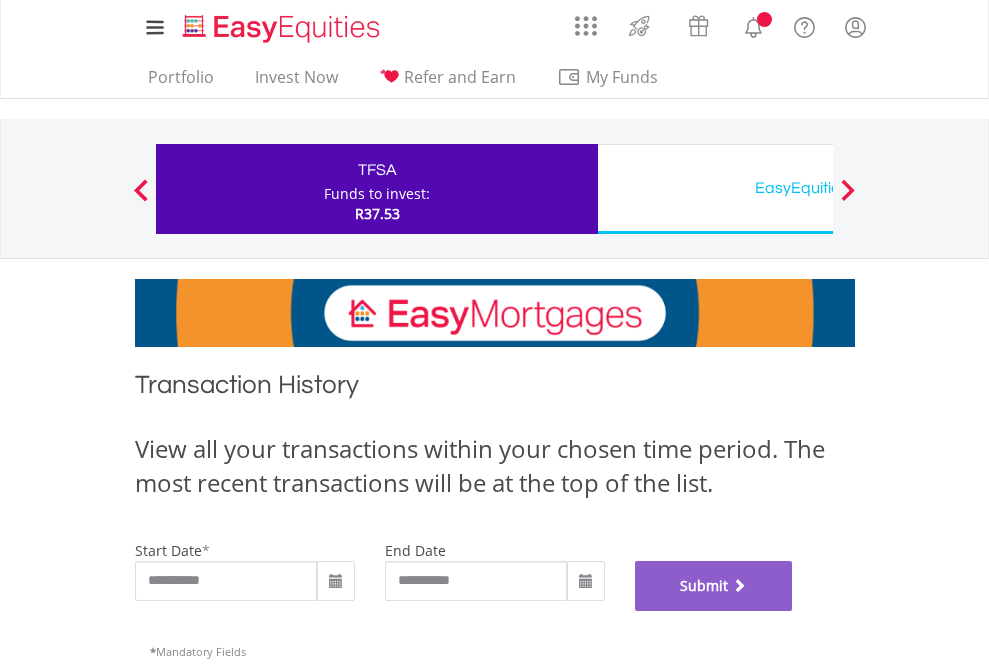 scroll, scrollTop: 811, scrollLeft: 0, axis: vertical 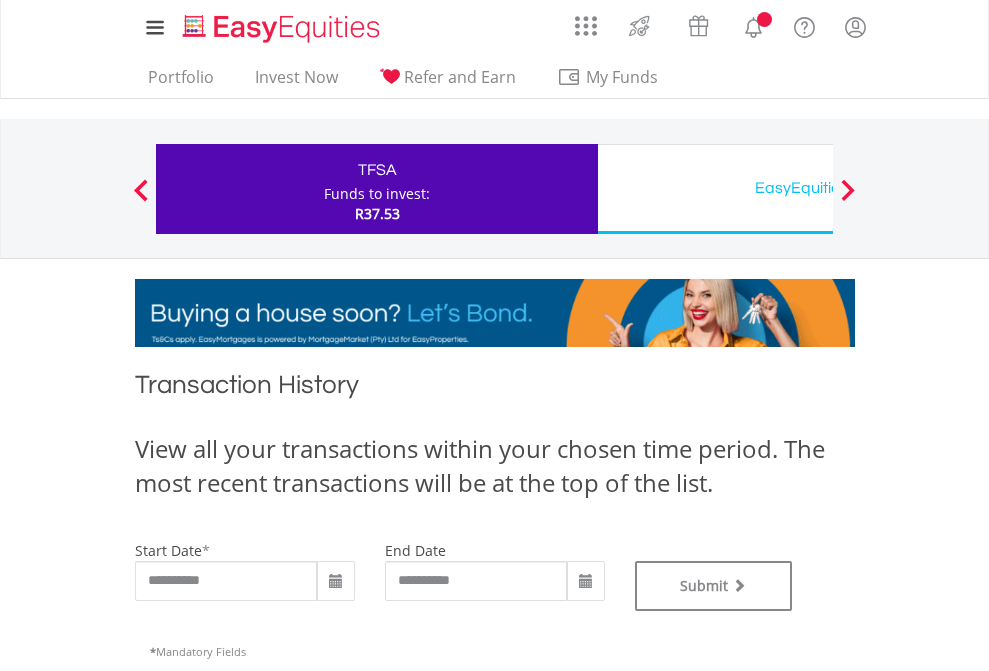 click on "EasyEquities USD" at bounding box center (818, 188) 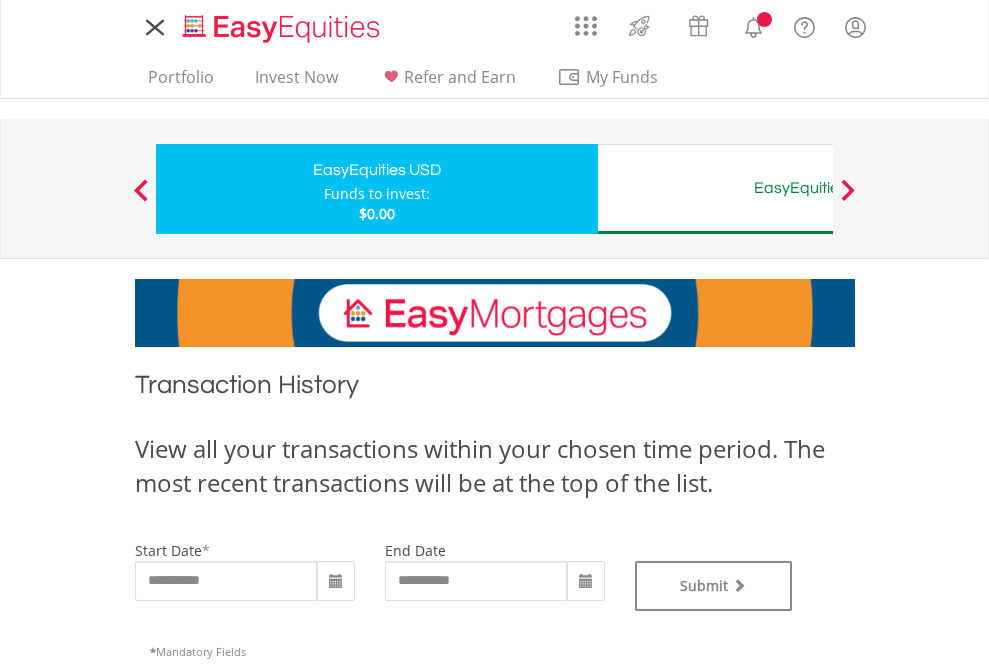 scroll, scrollTop: 0, scrollLeft: 0, axis: both 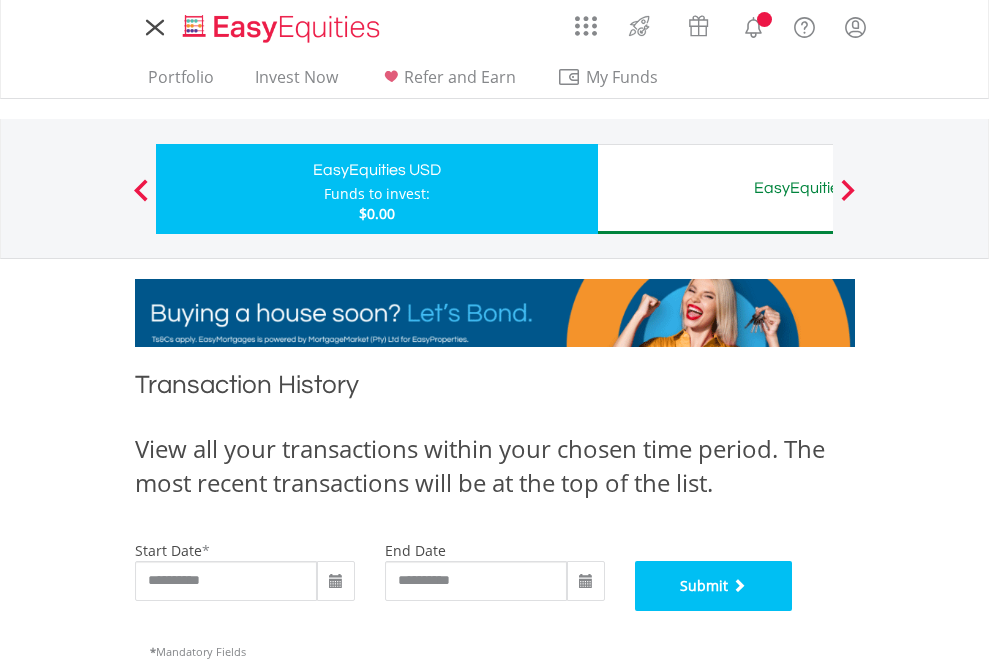 click on "Submit" at bounding box center [714, 586] 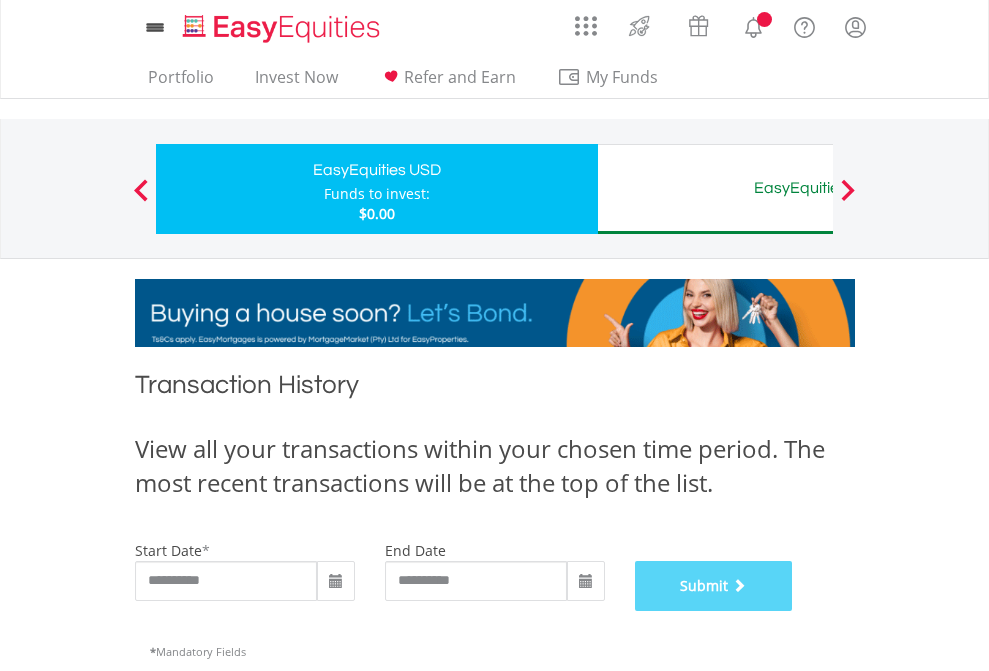 scroll, scrollTop: 811, scrollLeft: 0, axis: vertical 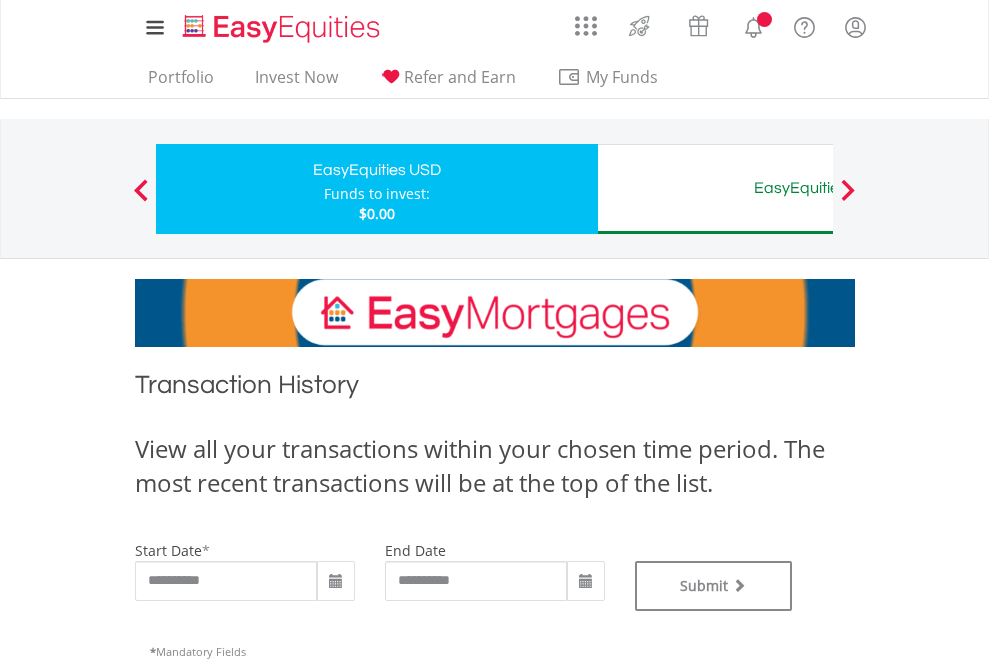 click on "EasyEquities AUD" at bounding box center [818, 188] 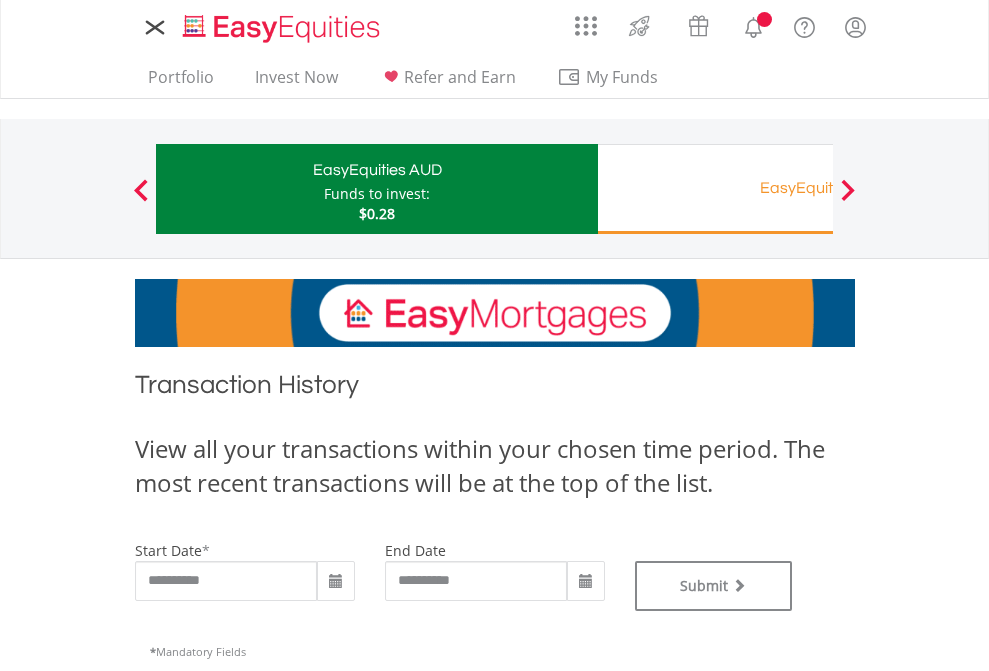 scroll, scrollTop: 0, scrollLeft: 0, axis: both 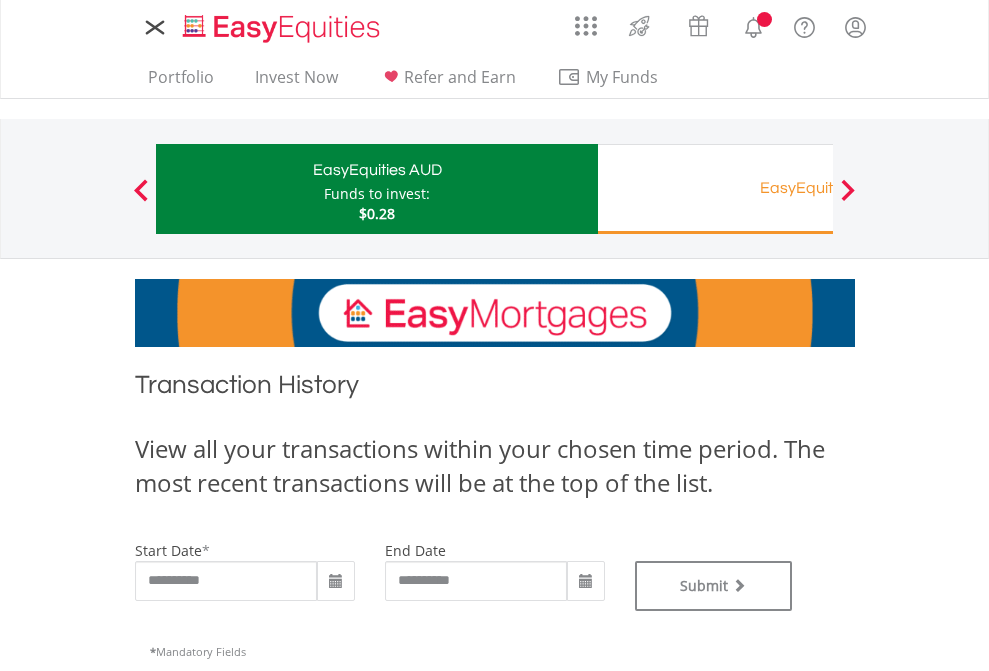 type on "**********" 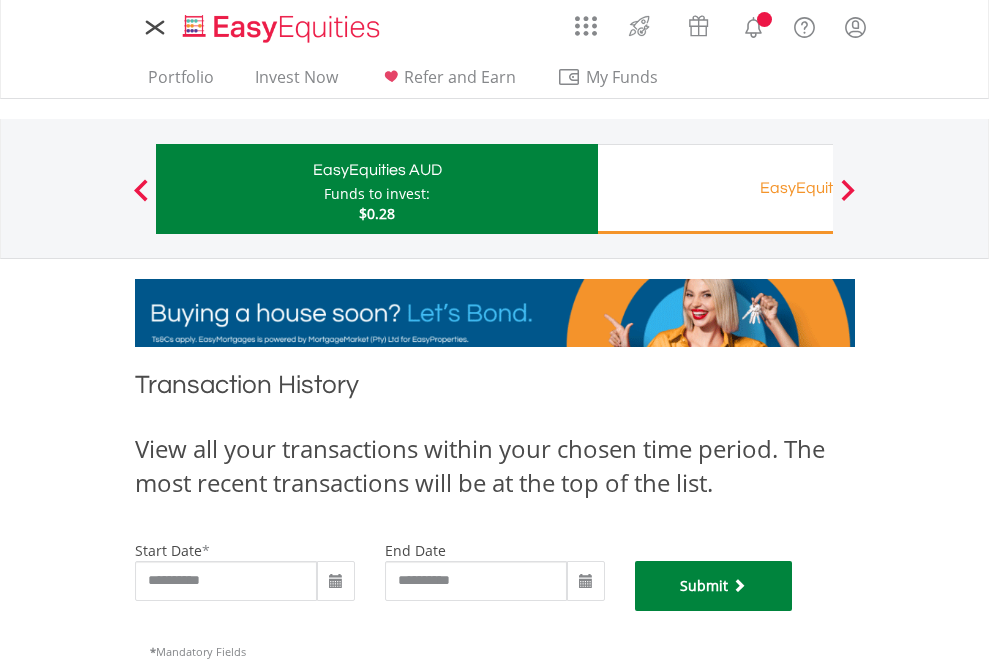 click on "Submit" at bounding box center [714, 586] 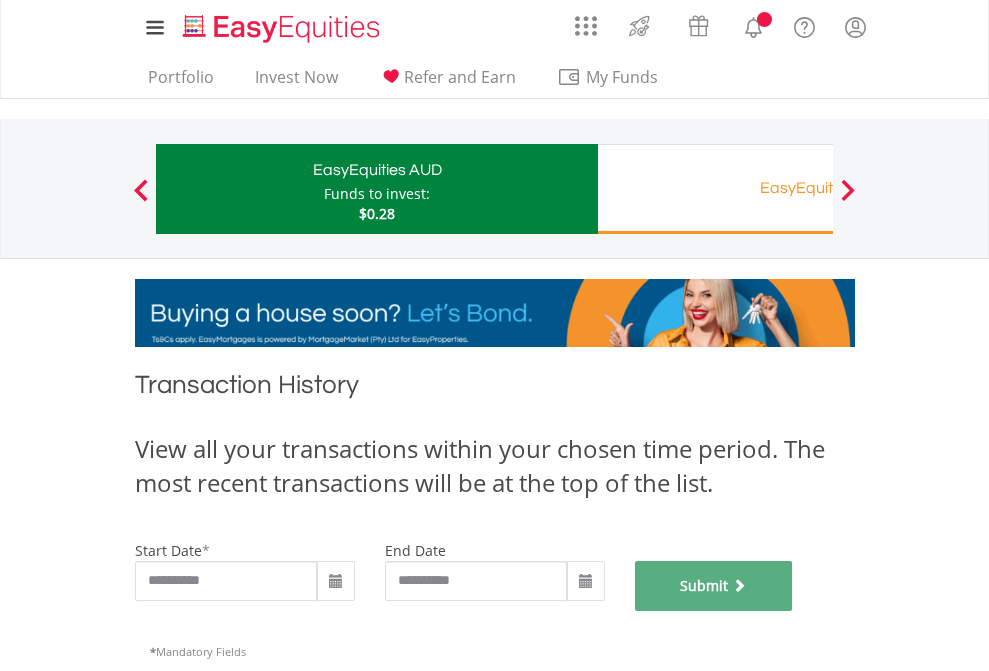 scroll, scrollTop: 811, scrollLeft: 0, axis: vertical 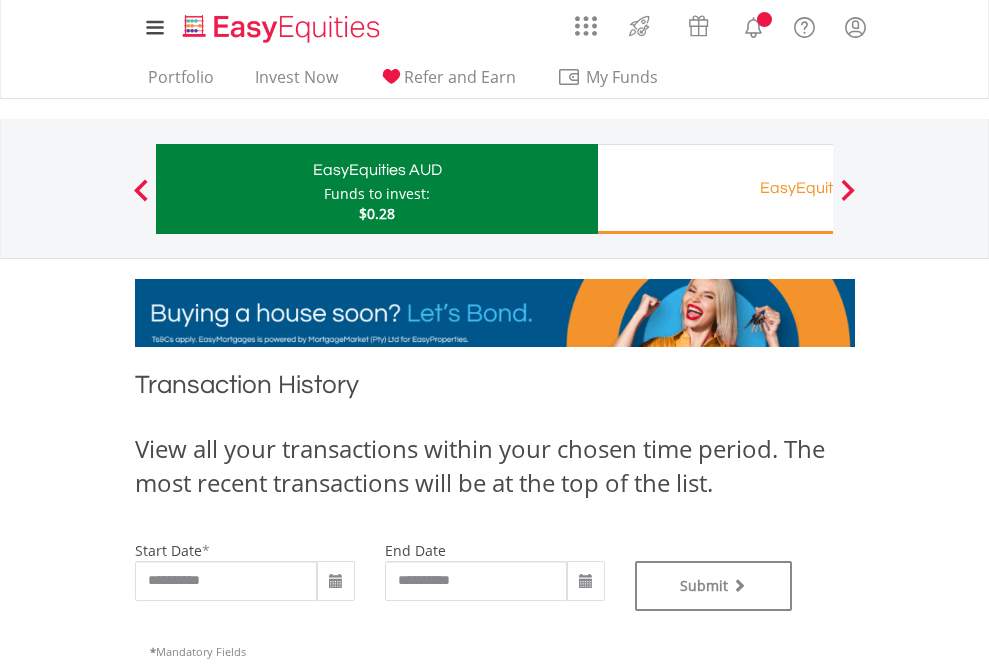 click on "EasyEquities RA" at bounding box center [818, 188] 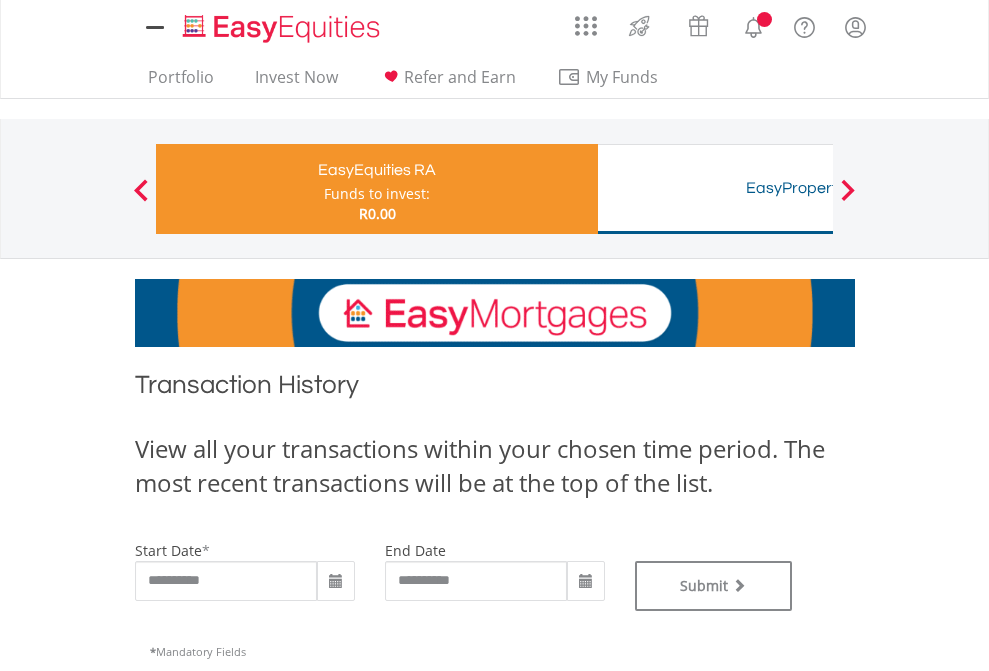 scroll, scrollTop: 0, scrollLeft: 0, axis: both 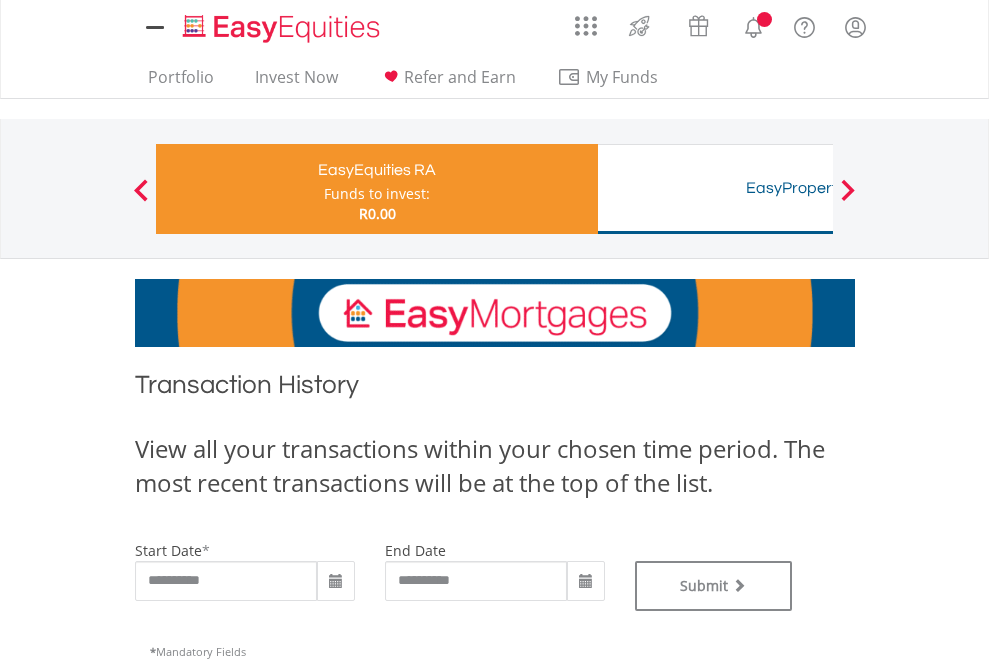type on "**********" 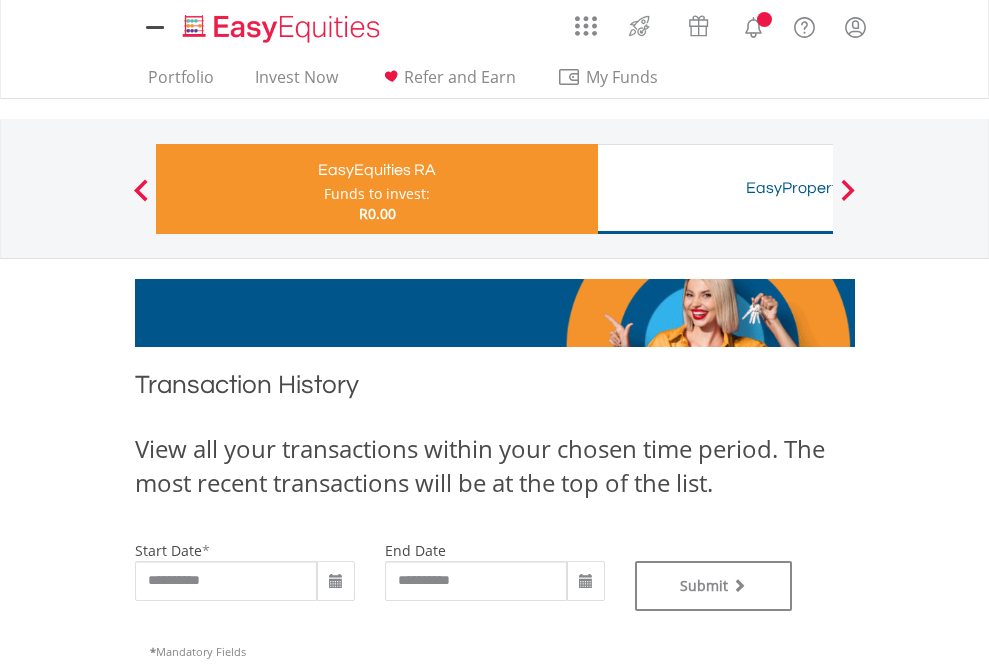 type on "**********" 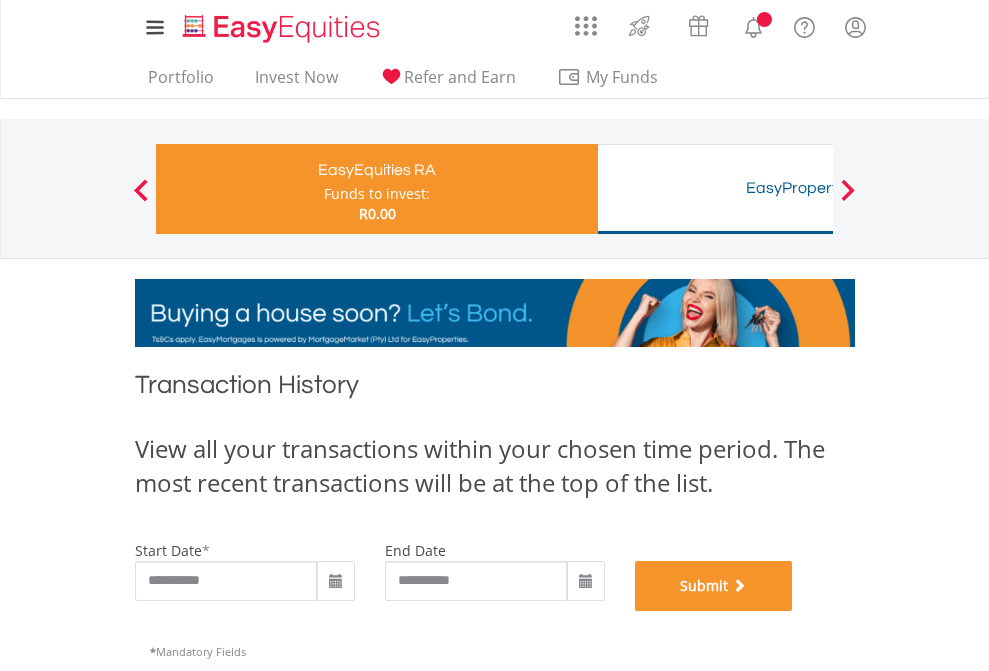 click on "Submit" at bounding box center (714, 586) 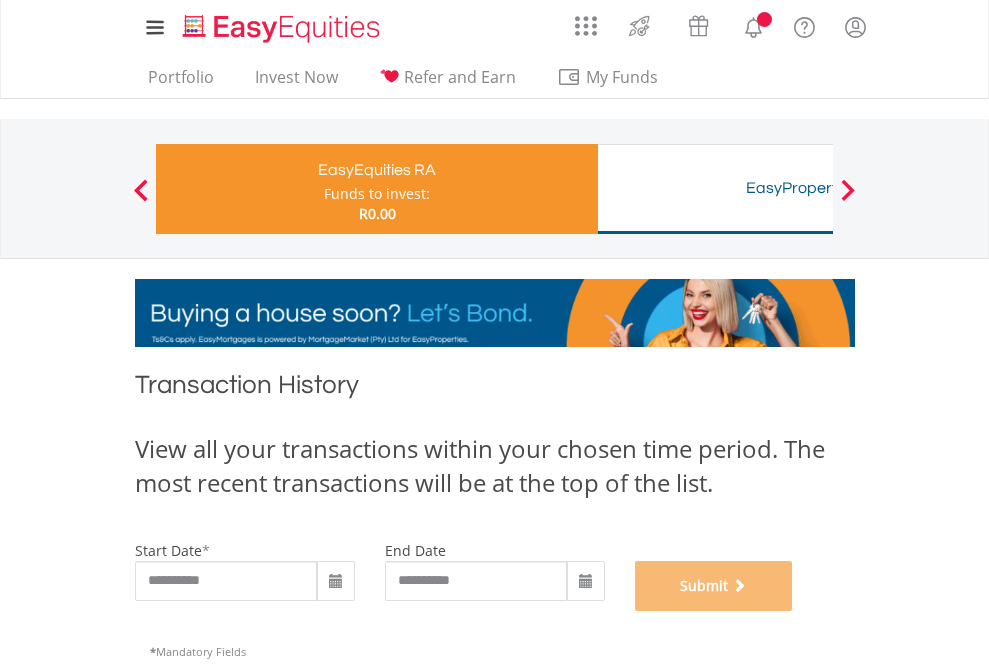 scroll, scrollTop: 811, scrollLeft: 0, axis: vertical 